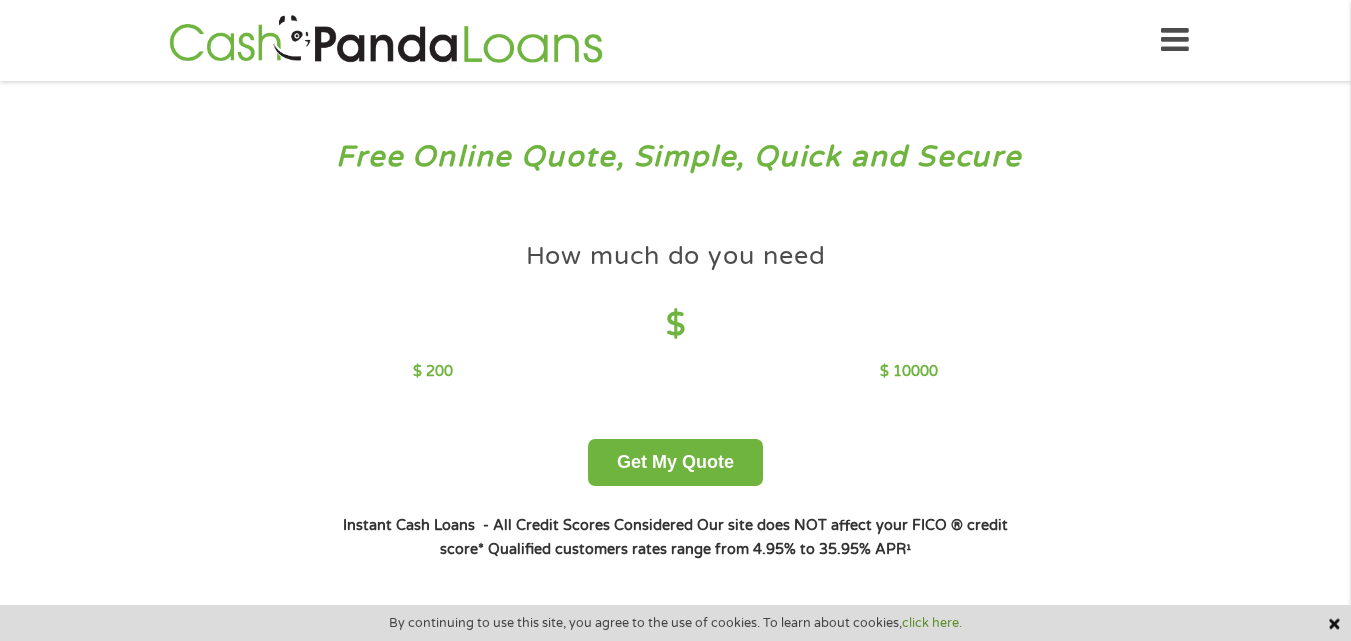 scroll, scrollTop: 0, scrollLeft: 0, axis: both 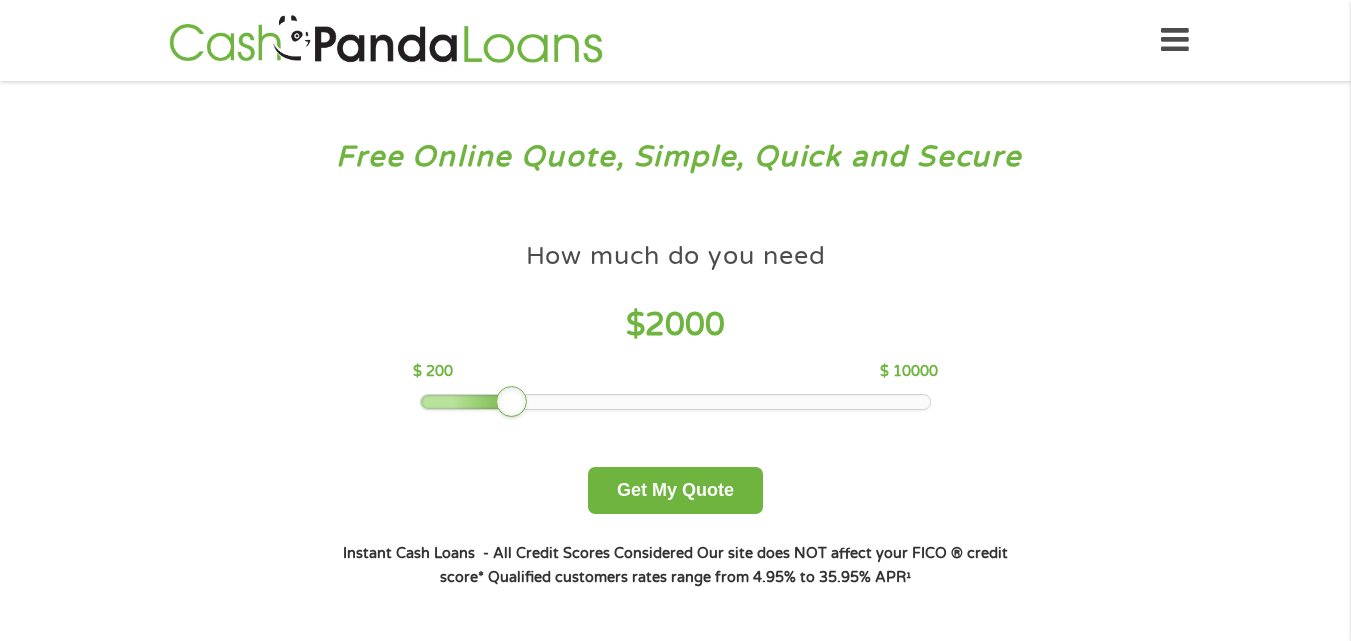 drag, startPoint x: 455, startPoint y: 393, endPoint x: 506, endPoint y: 392, distance: 51.009804 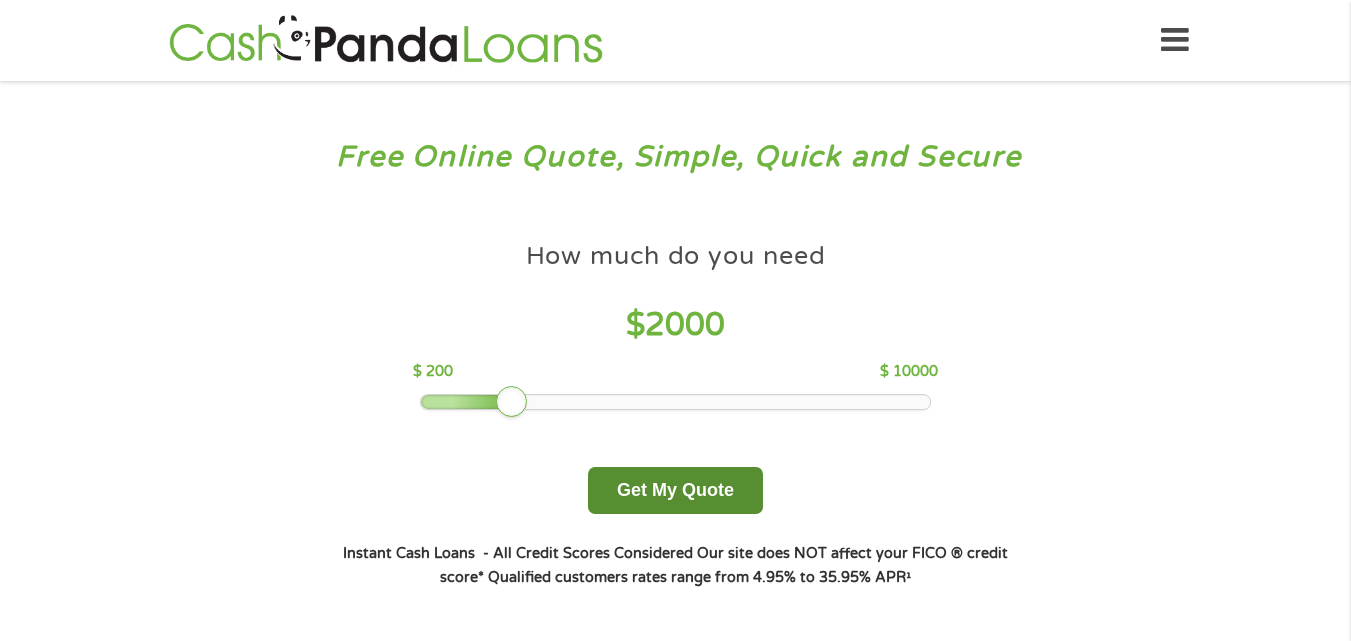 click on "Get My Quote" at bounding box center (675, 490) 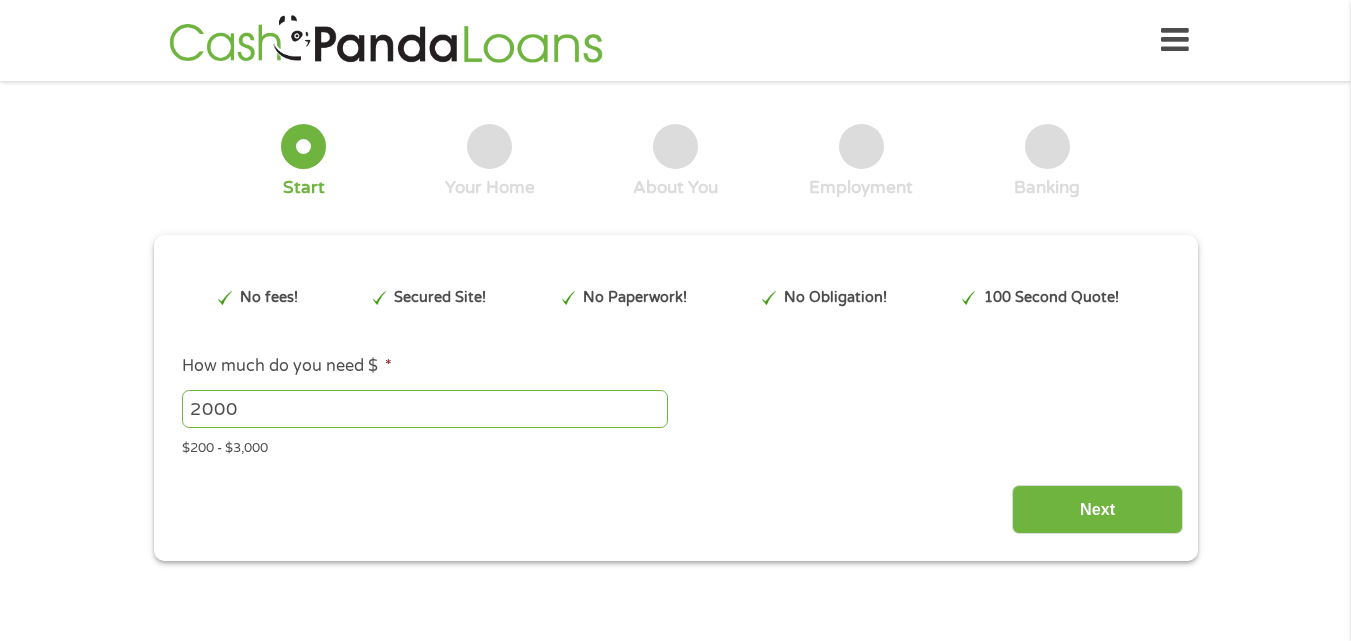 scroll, scrollTop: 0, scrollLeft: 0, axis: both 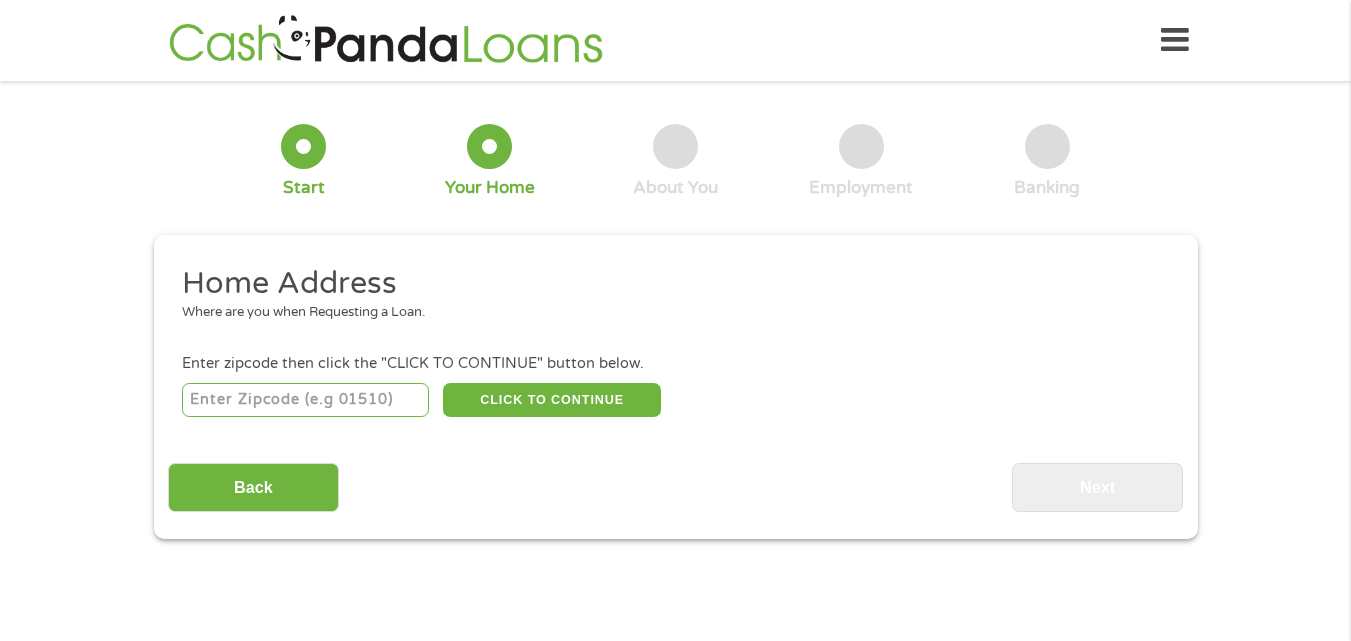 click at bounding box center [305, 400] 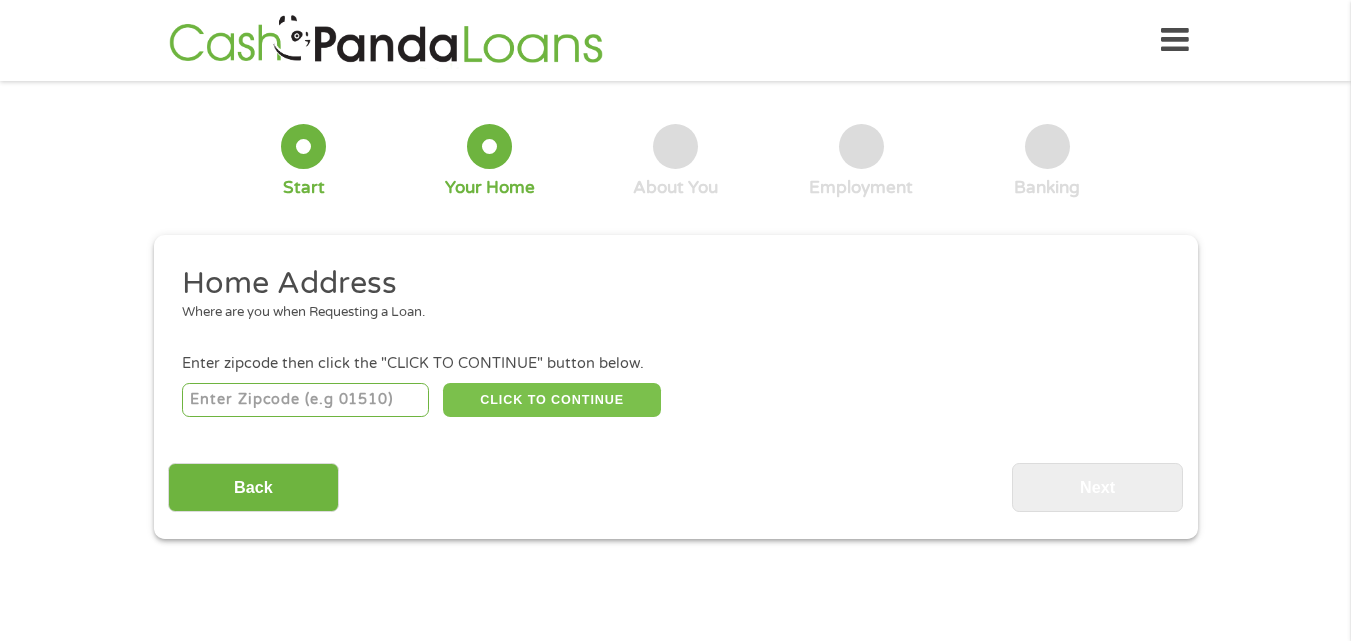 click on "CLICK TO CONTINUE" at bounding box center [552, 400] 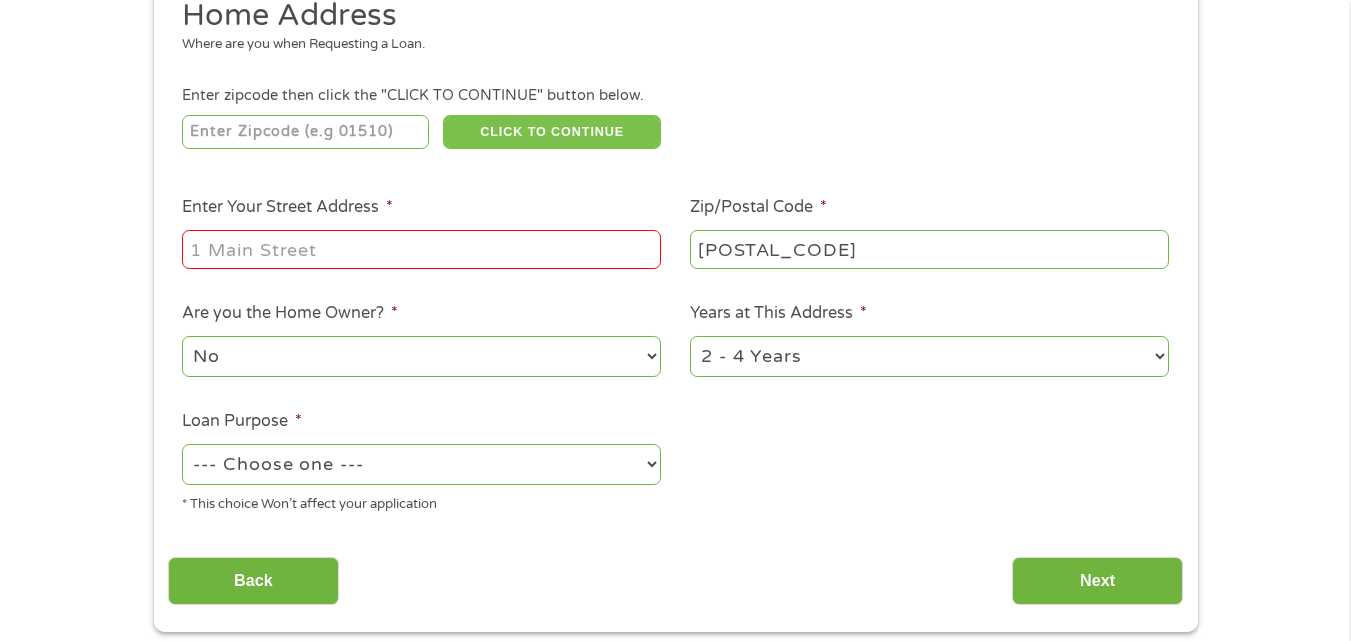 scroll, scrollTop: 327, scrollLeft: 0, axis: vertical 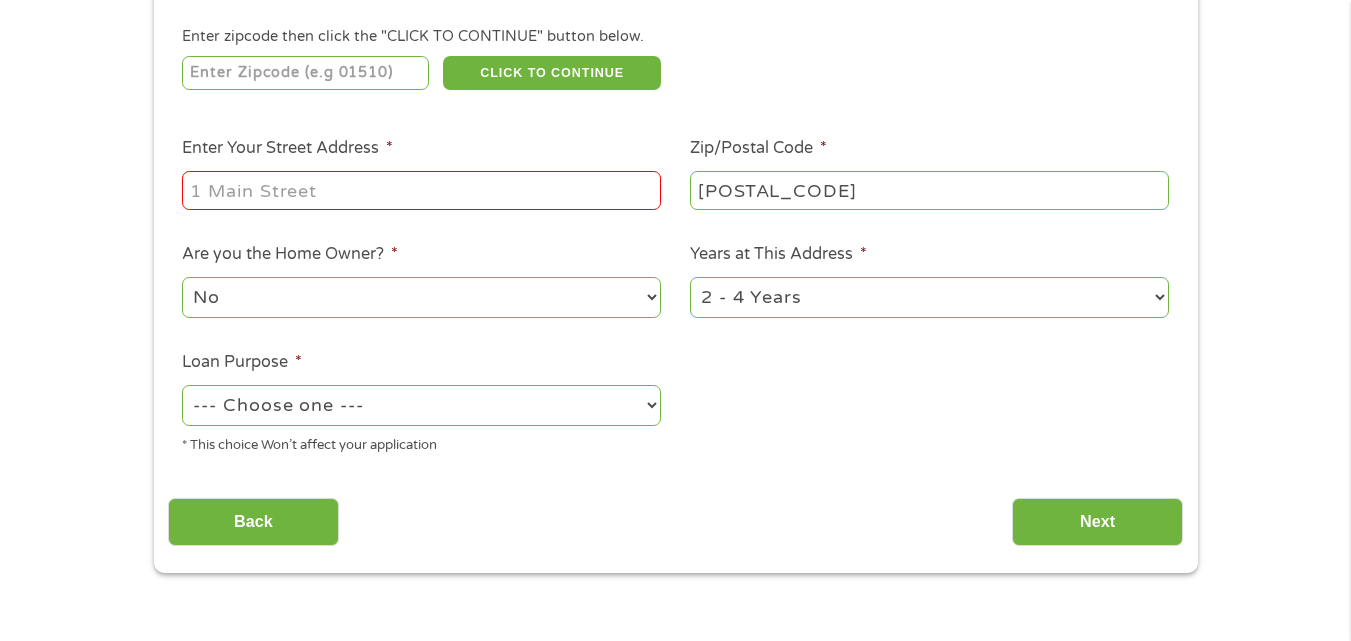 click on "Enter Your Street Address *" at bounding box center [421, 190] 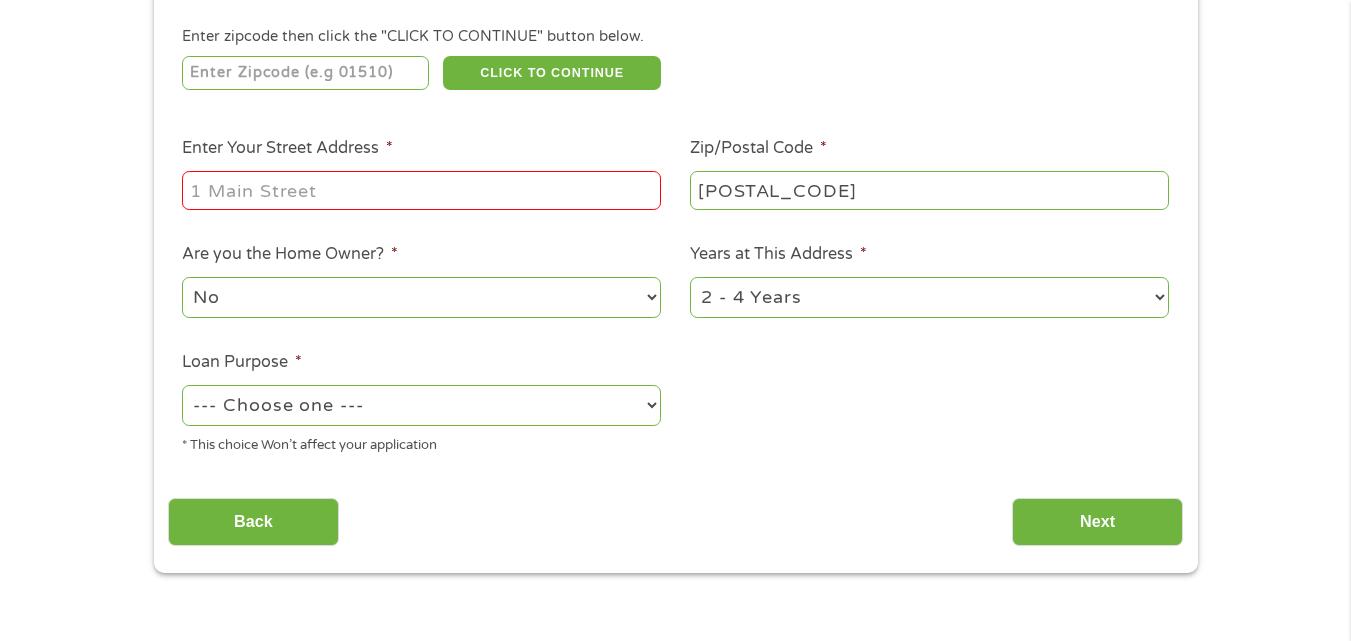 type on "[NUMBER] [STREET]." 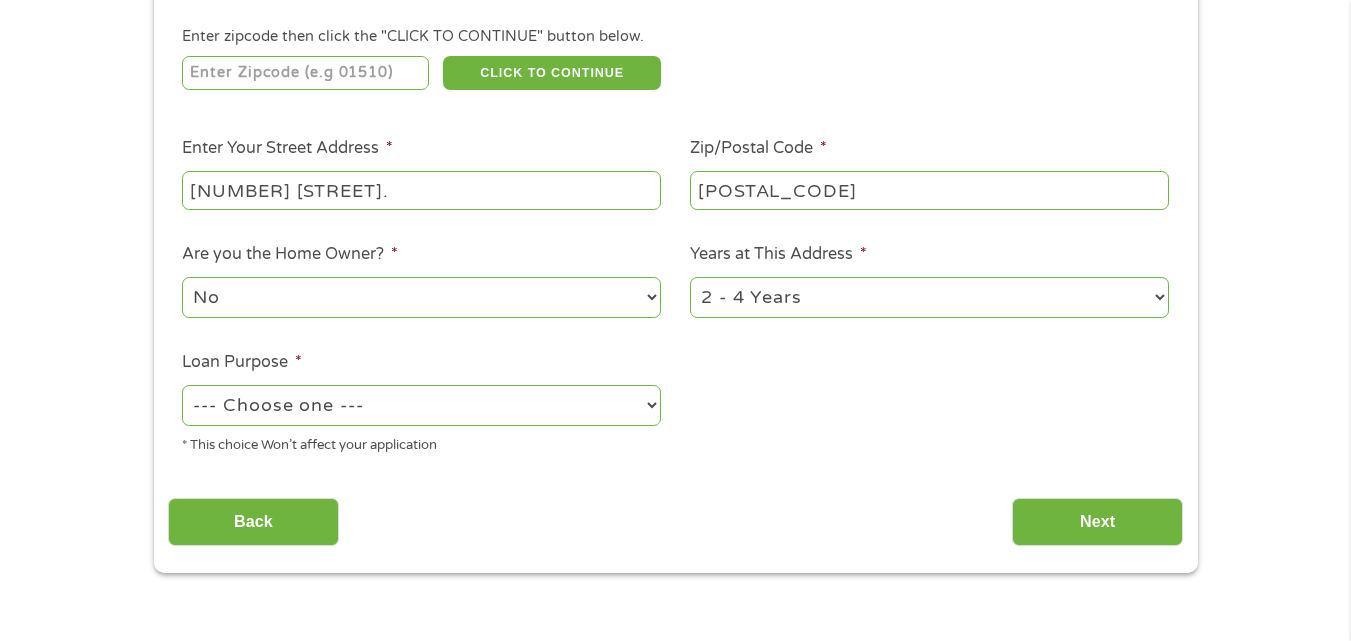 click on "No Yes" at bounding box center [421, 297] 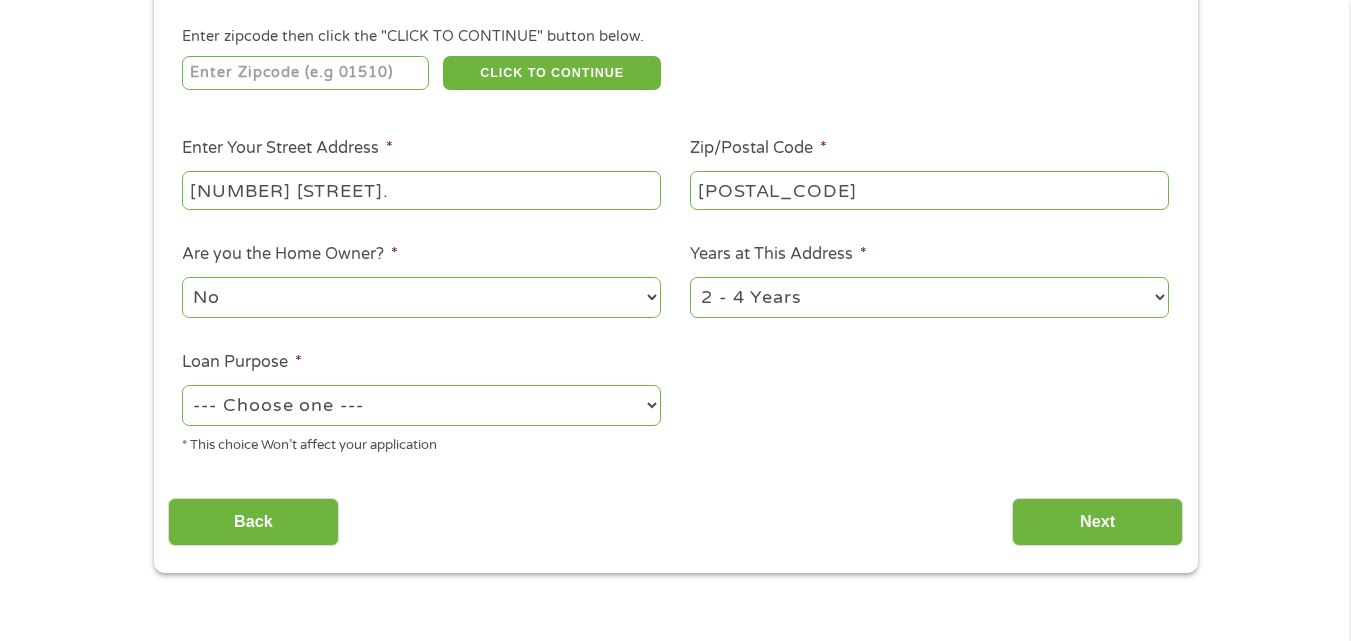 select on "yes" 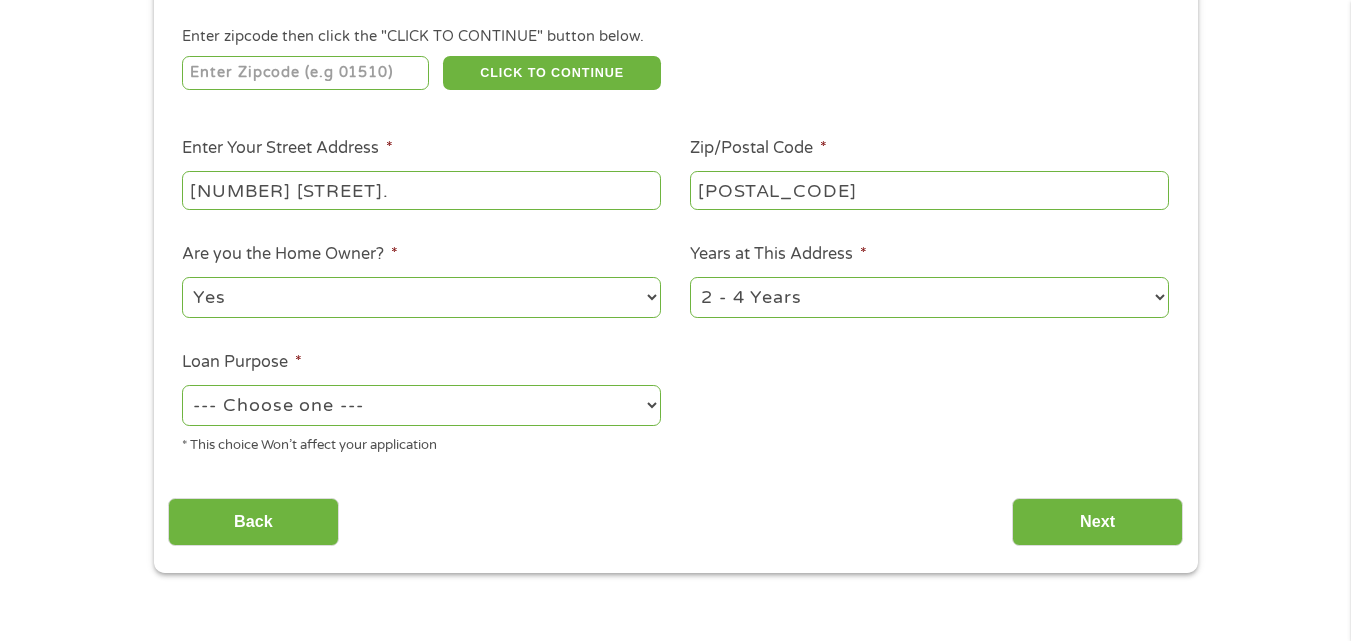 click on "No Yes" at bounding box center [421, 297] 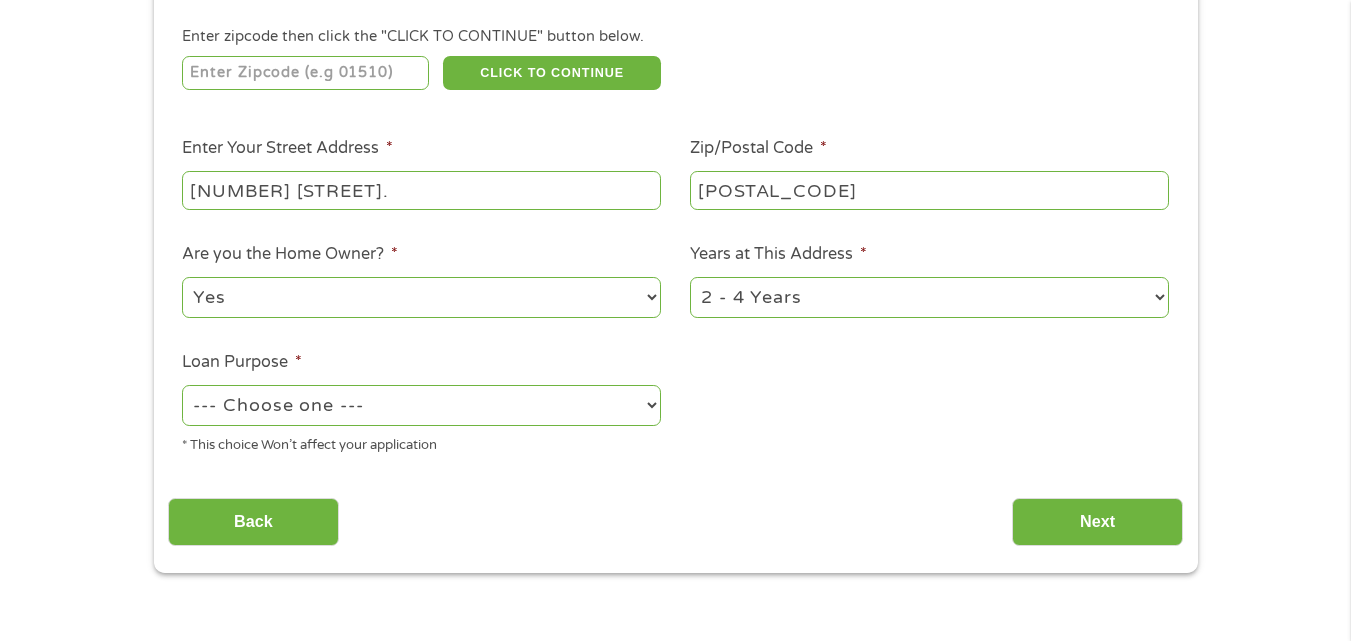 click on "--- Choose one --- Pay Bills Debt Consolidation Home Improvement Major Purchase Car Loan Short Term Cash Medical Expenses Other" at bounding box center (421, 405) 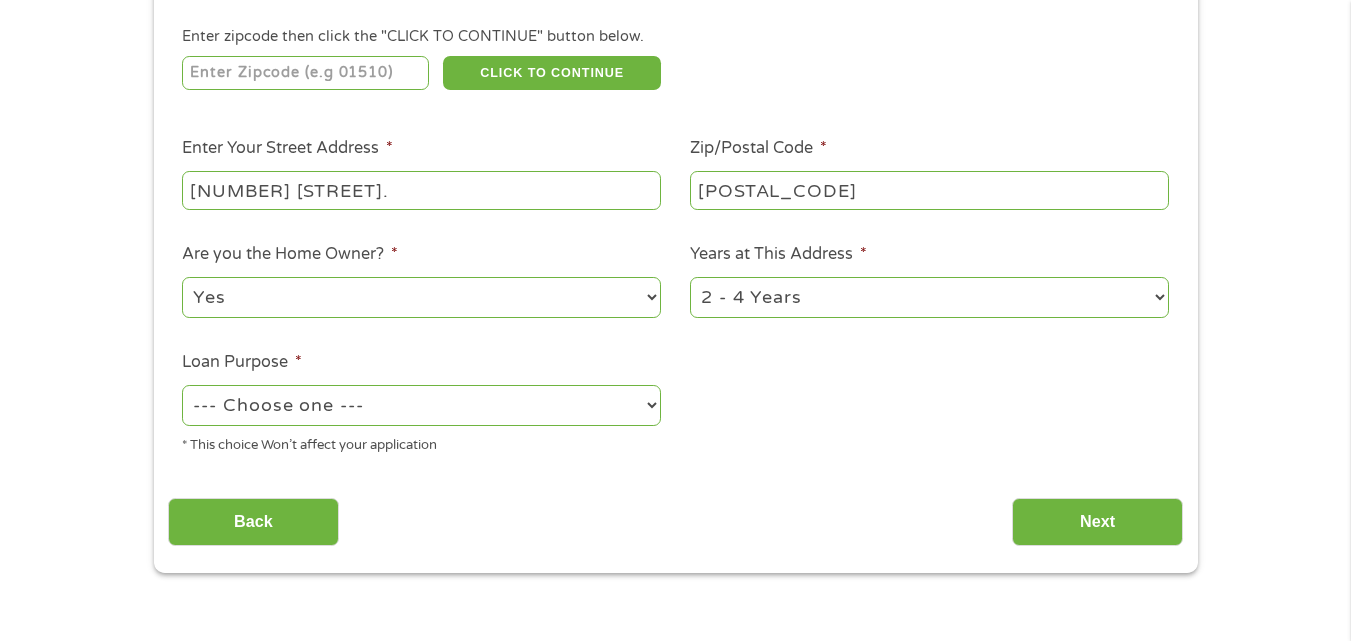 select on "other" 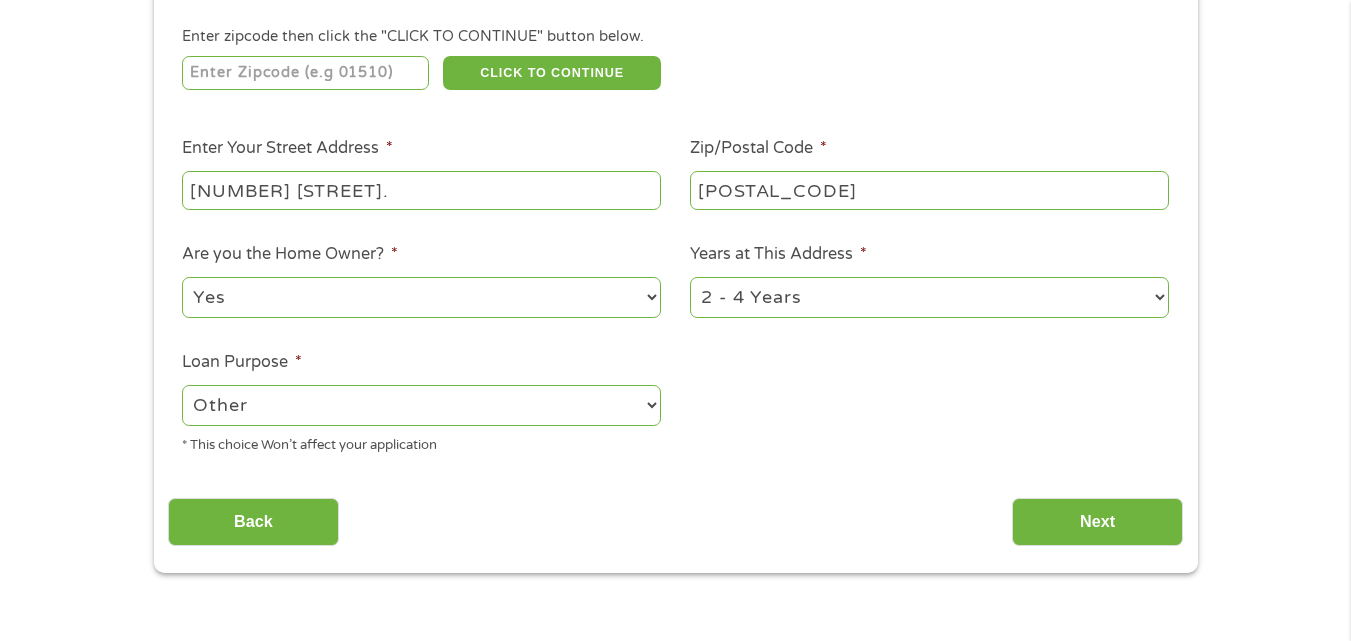 click on "--- Choose one --- Pay Bills Debt Consolidation Home Improvement Major Purchase Car Loan Short Term Cash Medical Expenses Other" at bounding box center (421, 405) 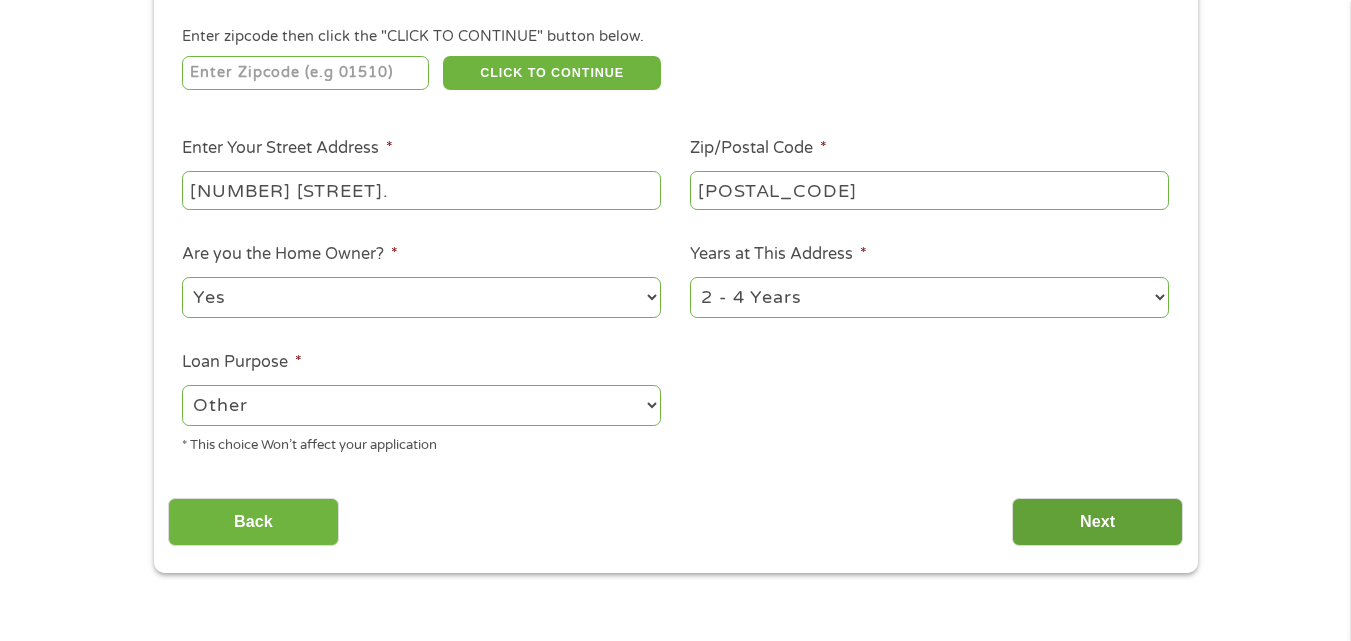 click on "Next" at bounding box center (1097, 522) 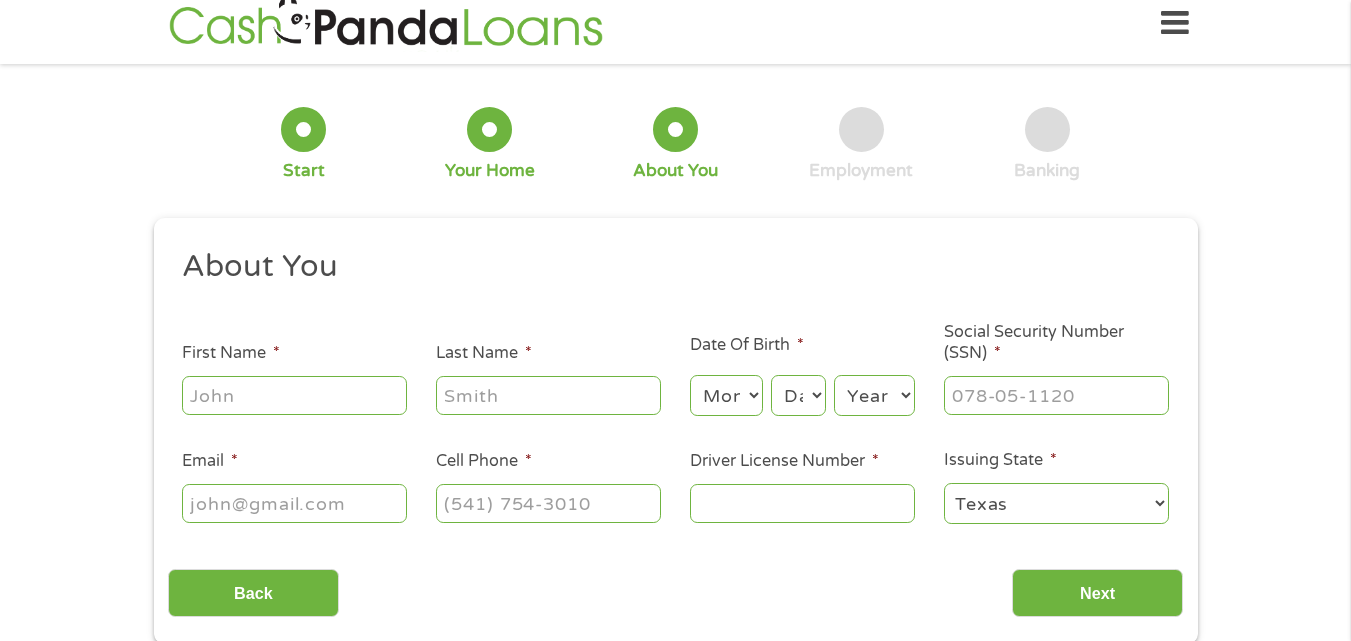 scroll, scrollTop: 0, scrollLeft: 0, axis: both 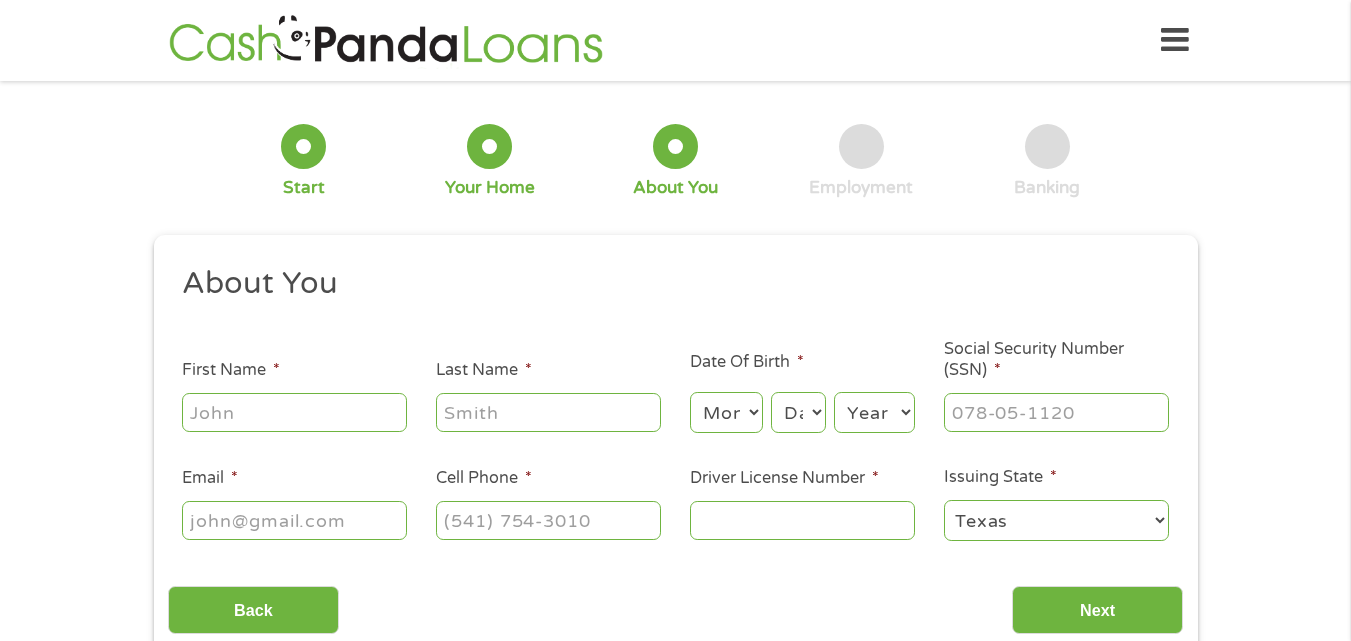 click on "First Name *" at bounding box center (294, 412) 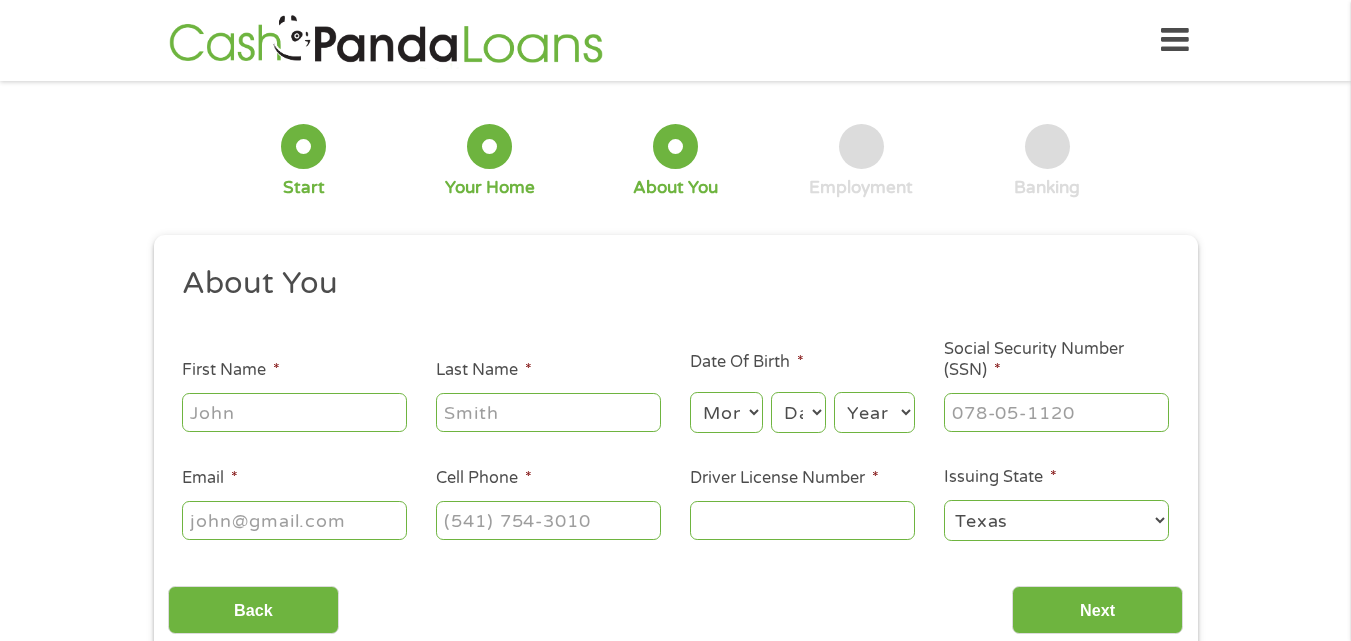 type on "[FIRST]" 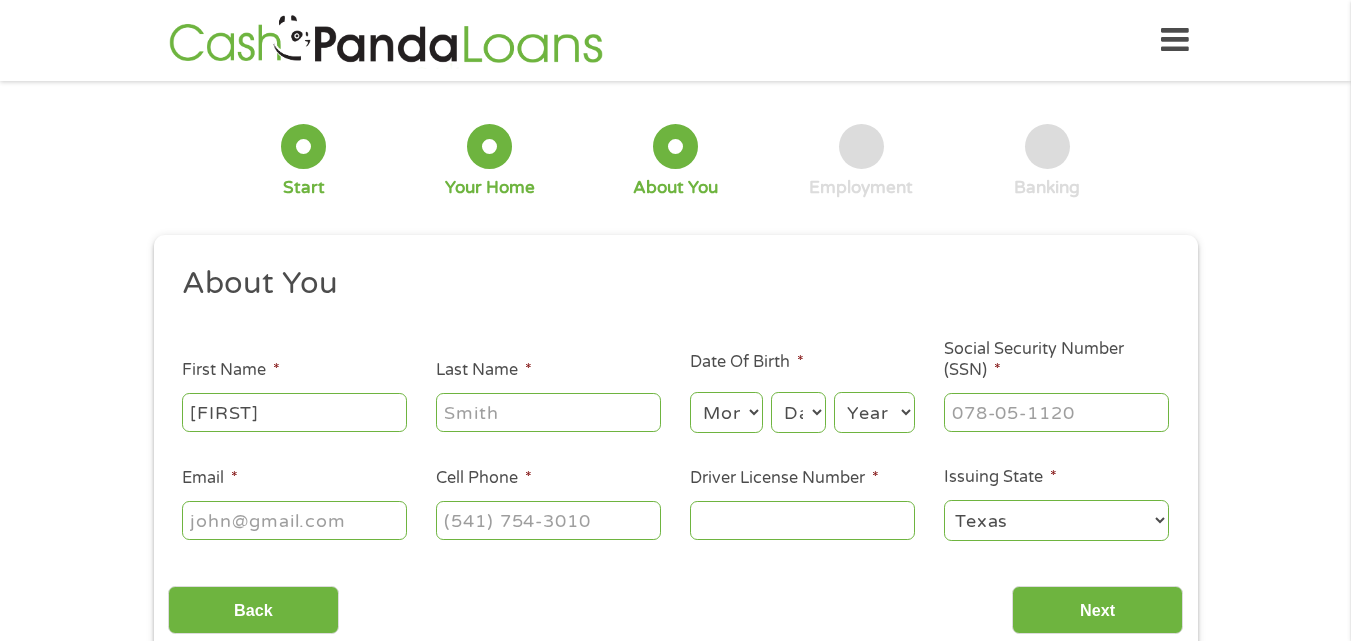 type on "[LAST]" 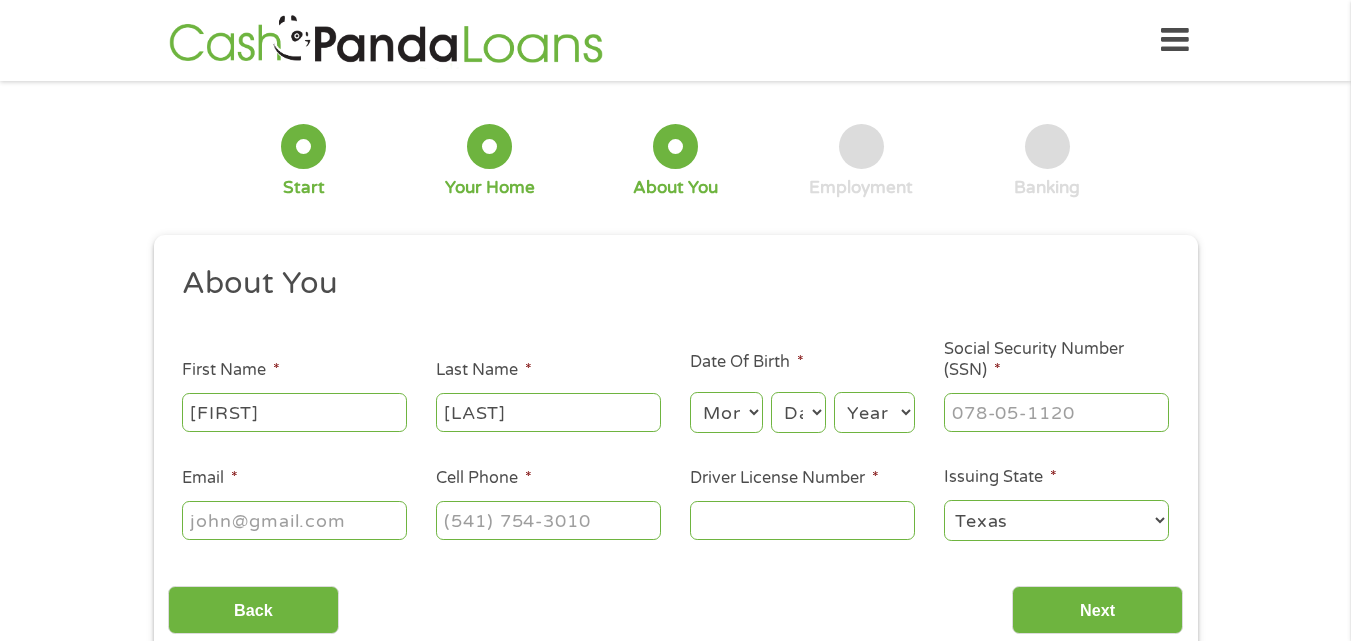 type on "example@example.com" 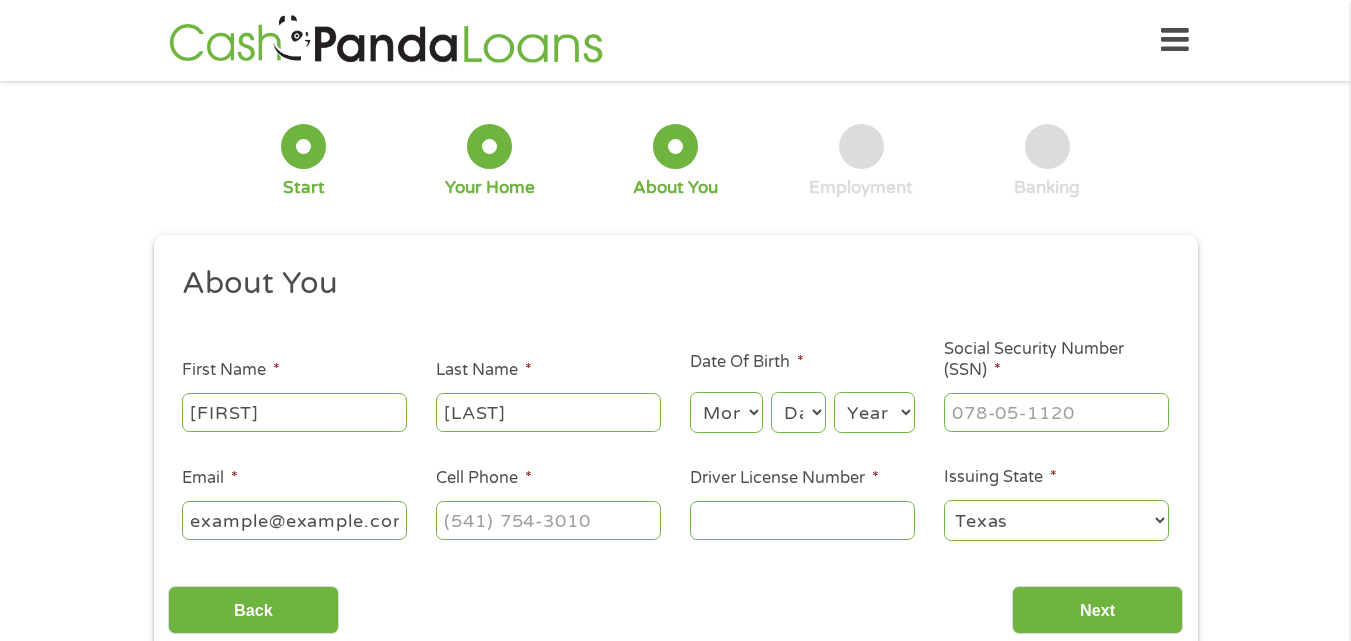 type on "[NUMBER]" 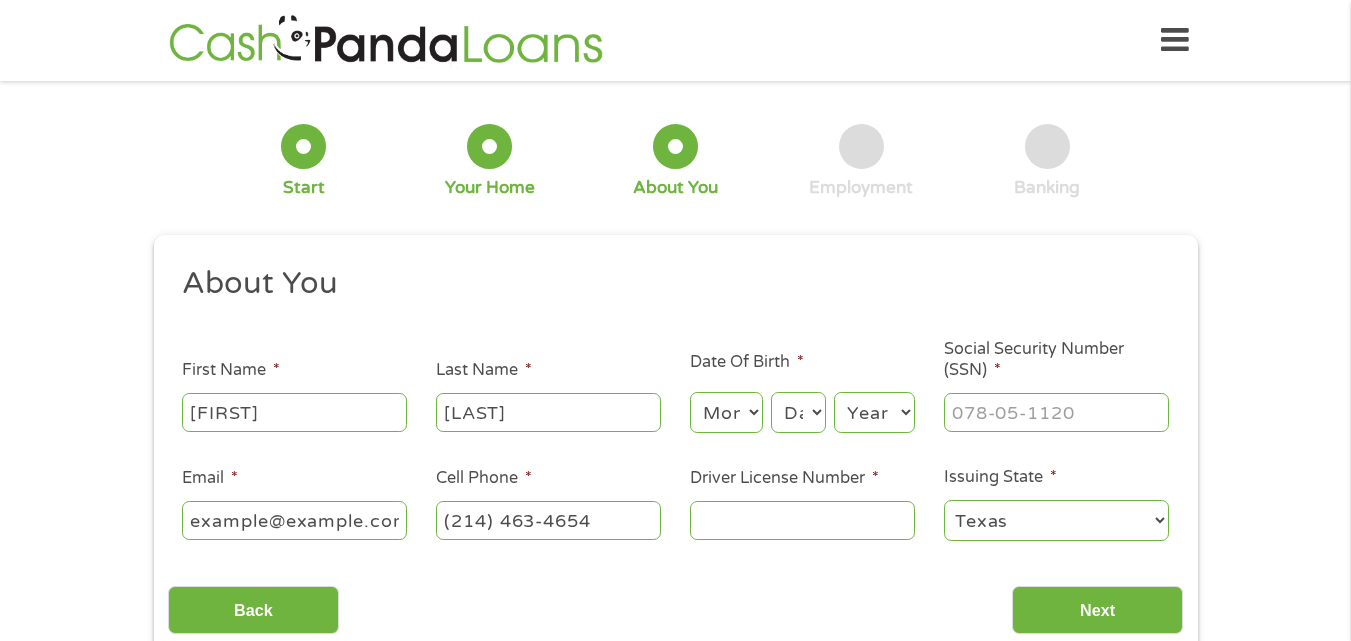 click on "Month 1 2 3 4 5 6 7 8 9 10 11 12" at bounding box center (726, 412) 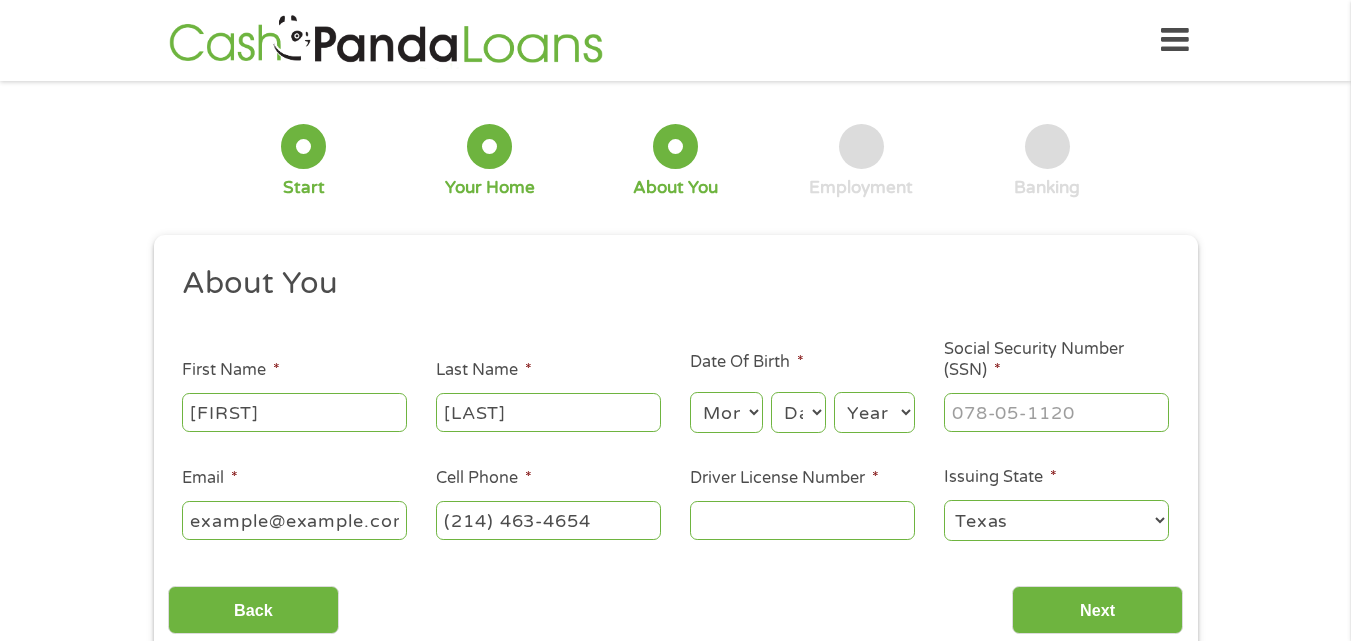 select on "6" 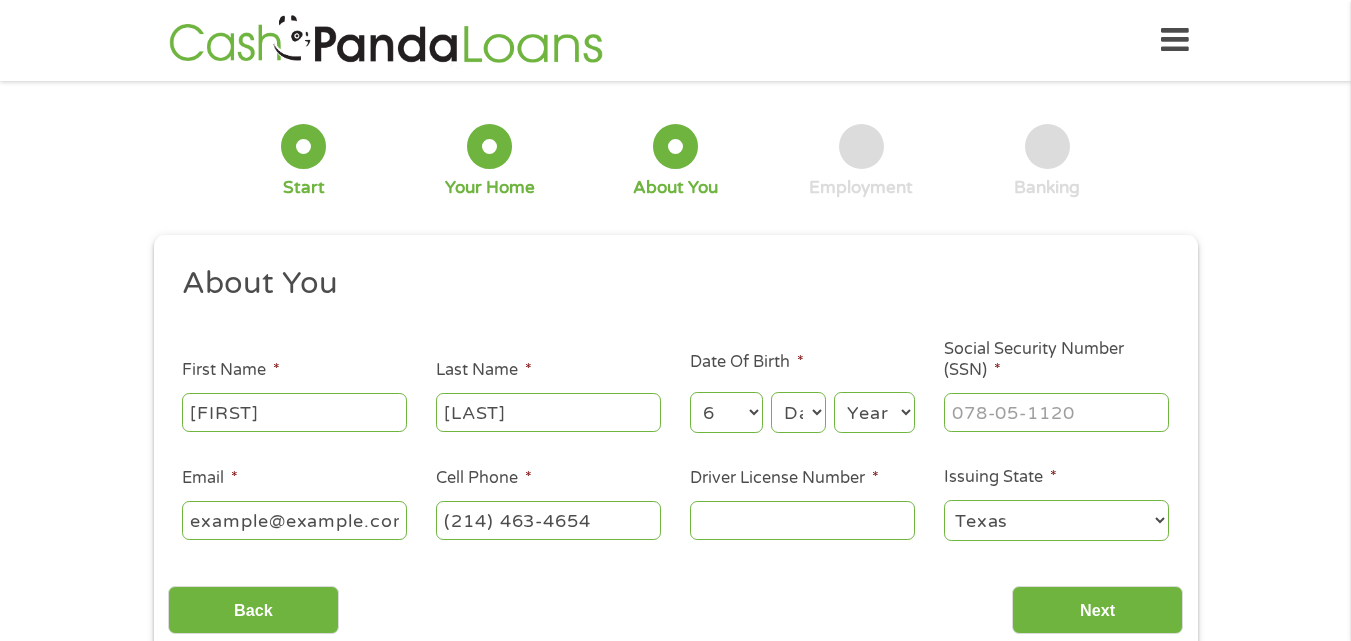 click on "Month 1 2 3 4 5 6 7 8 9 10 11 12" at bounding box center [726, 412] 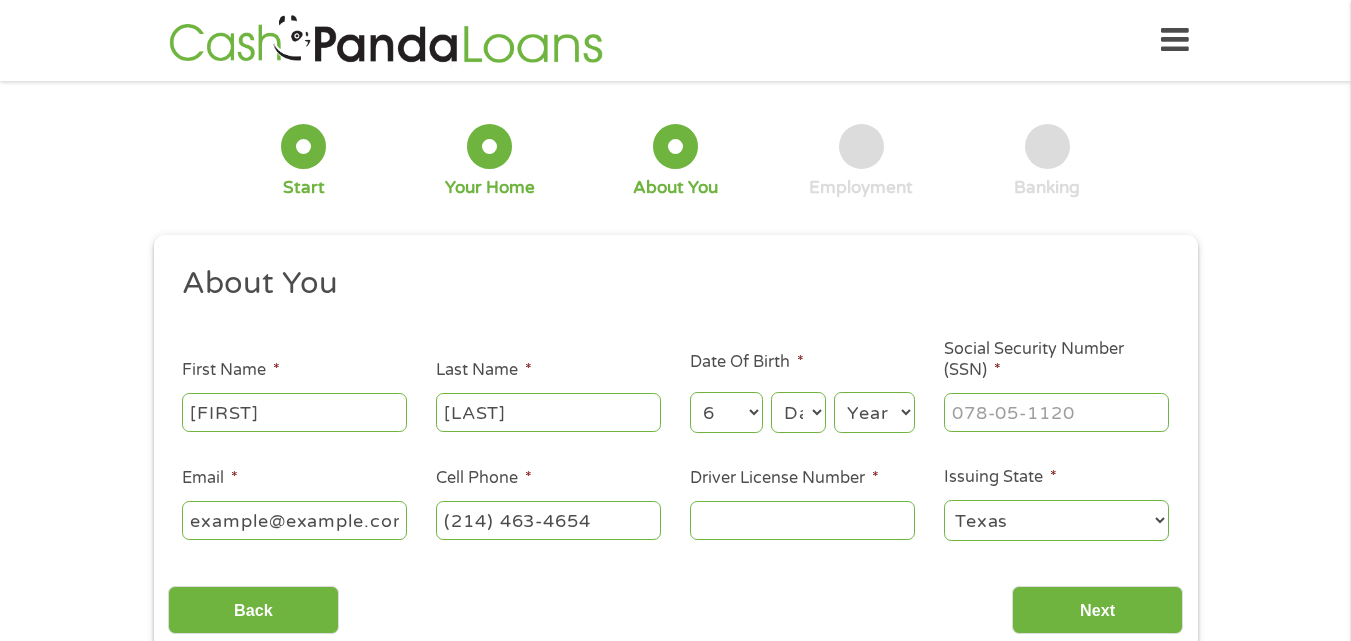 select on "12" 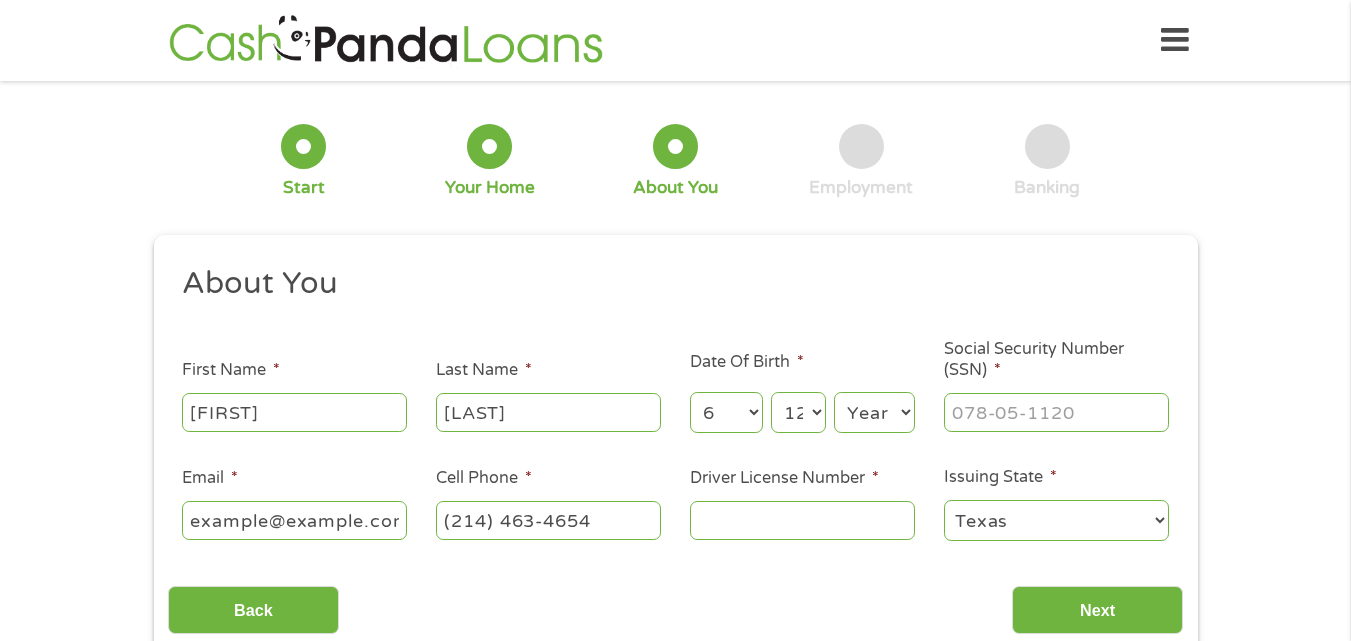 click on "Day 1 2 3 4 5 6 7 8 9 10 11 12 13 14 15 16 17 18 19 20 21 22 23 24 25 26 27 28 29 30 31" at bounding box center [798, 412] 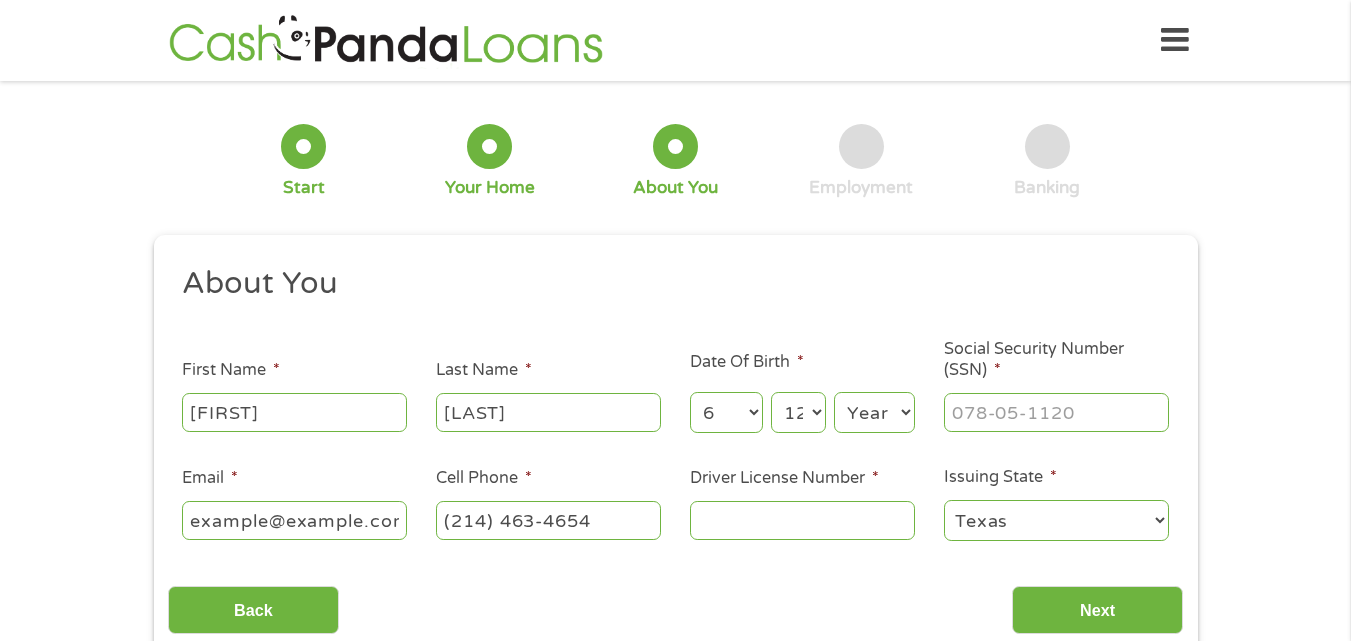 select on "1991" 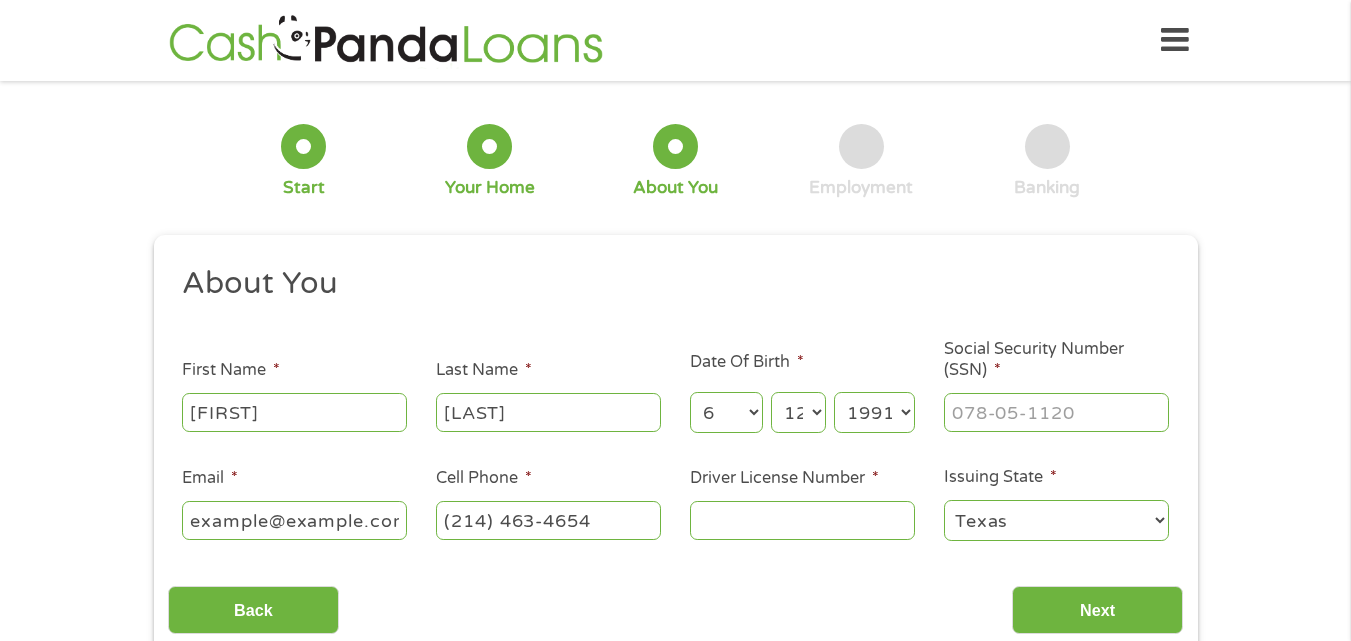 click on "Year 2007 2006 2005 2004 2003 2002 2001 2000 1999 1998 1997 1996 1995 1994 1993 1992 1991 1990 1989 1988 1987 1986 1985 1984 1983 1982 1981 1980 1979 1978 1977 1976 1975 1974 1973 1972 1971 1970 1969 1968 1967 1966 1965 1964 1963 1962 1961 1960 1959 1958 1957 1956 1955 1954 1953 1952 1951 1950 1949 1948 1947 1946 1945 1944 1943 1942 1941 1940 1939 1938 1937 1936 1935 1934 1933 1932 1931 1930 1929 1928 1927 1926 1925 1924 1923 1922 1921 1920" at bounding box center (874, 412) 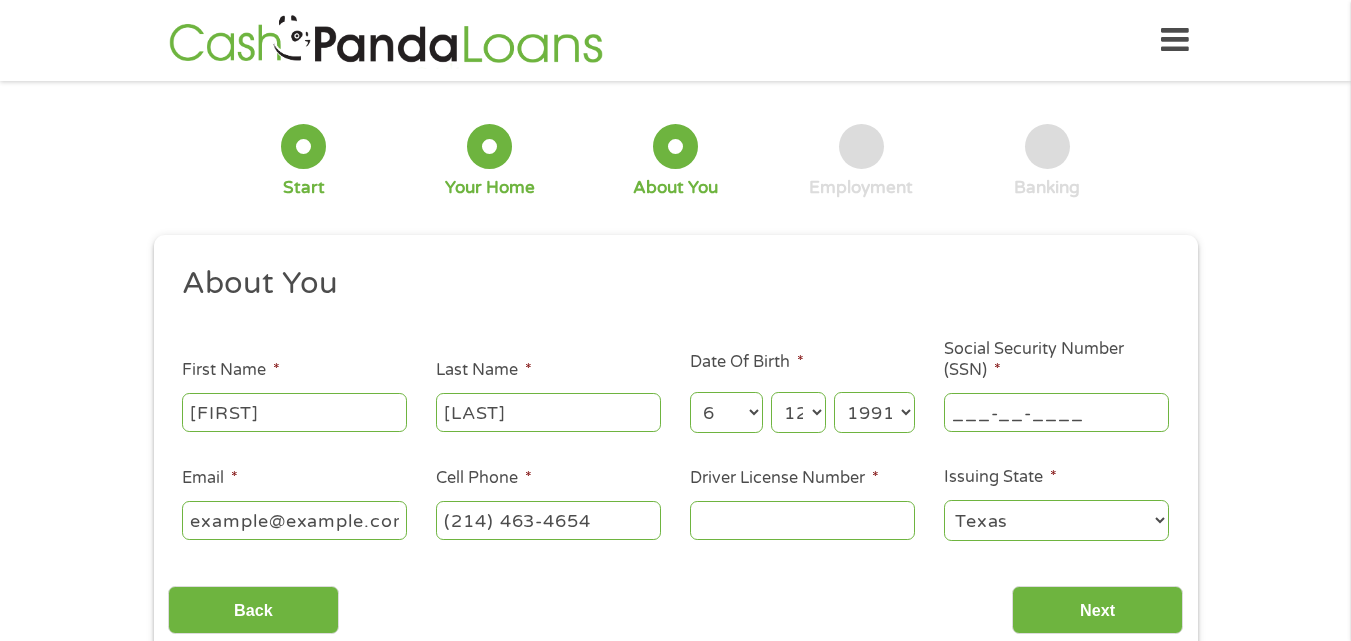 click on "___-__-____" at bounding box center [1056, 412] 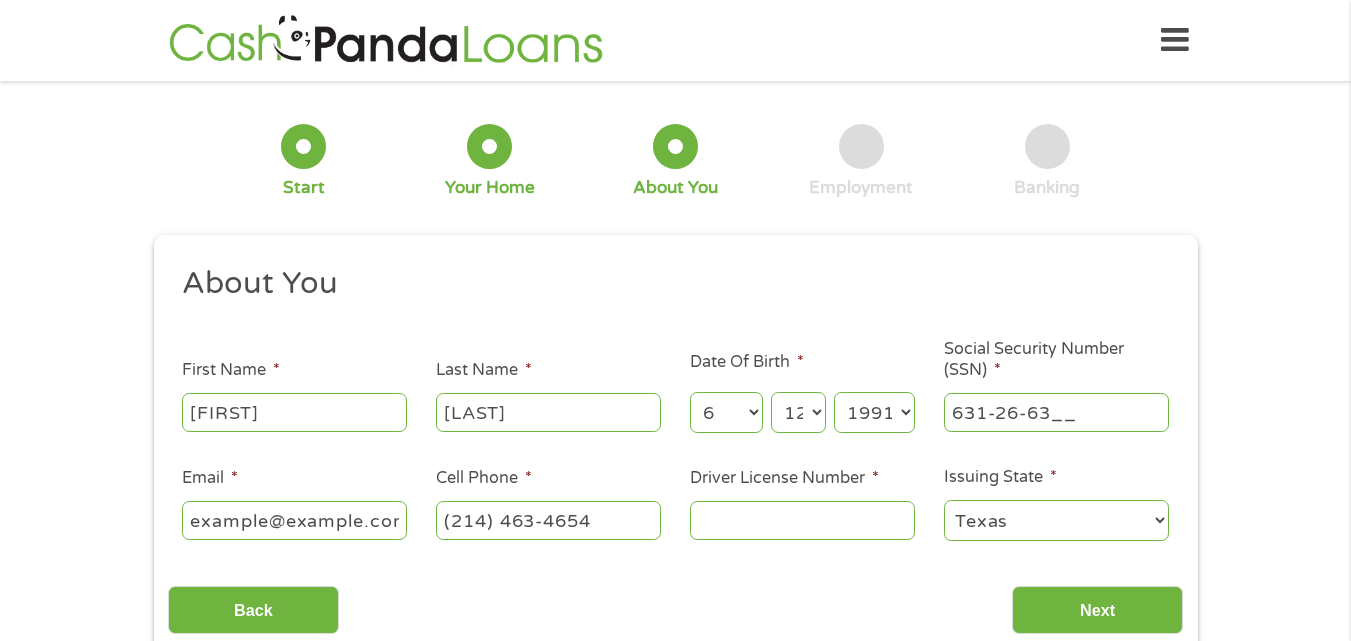 type on "631-26-6313" 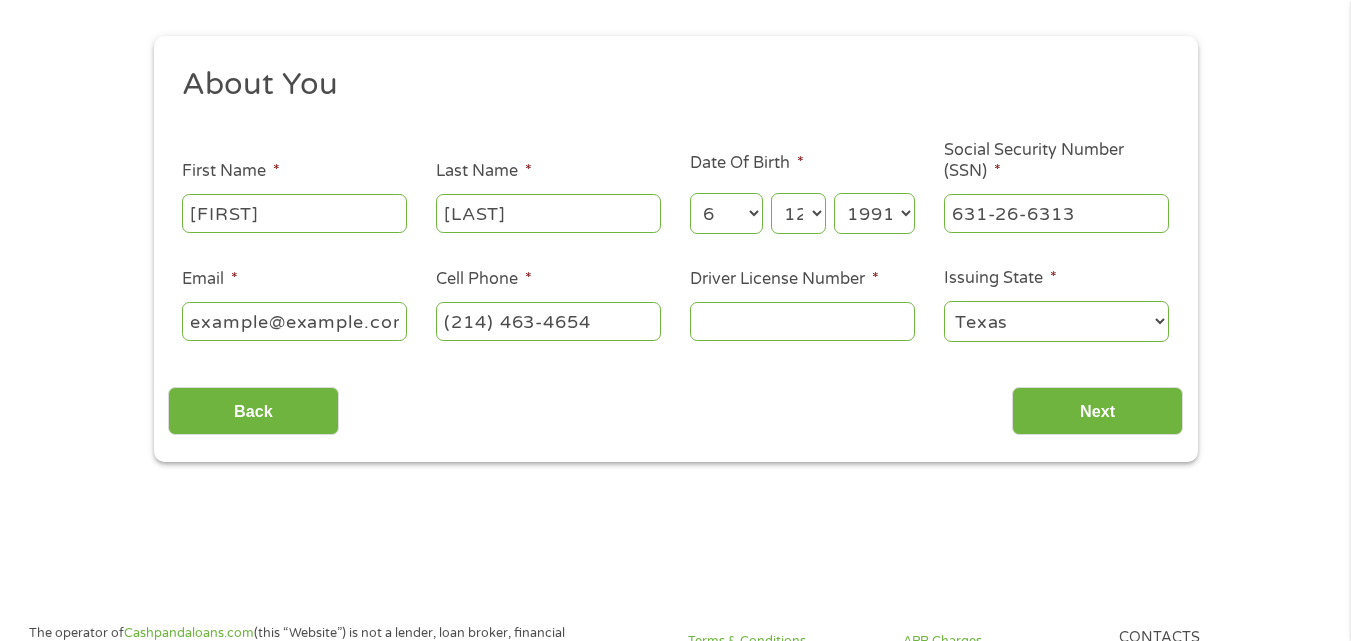 scroll, scrollTop: 254, scrollLeft: 0, axis: vertical 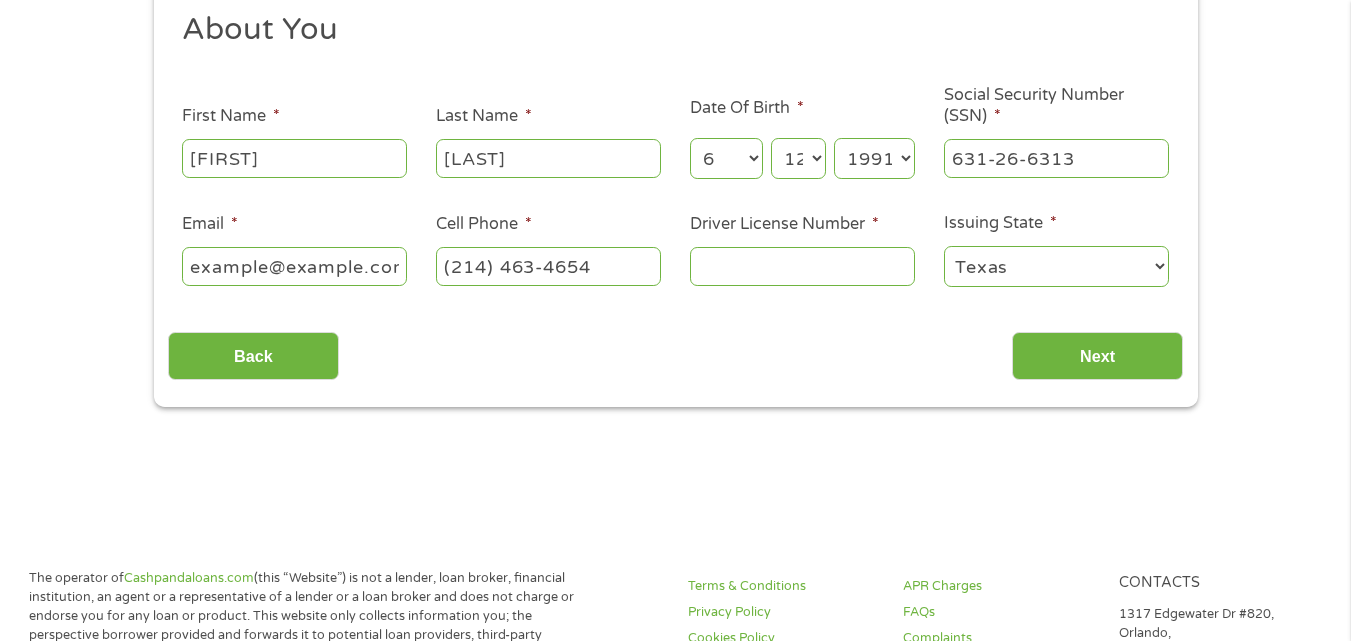 click on "Driver License Number *" at bounding box center (802, 266) 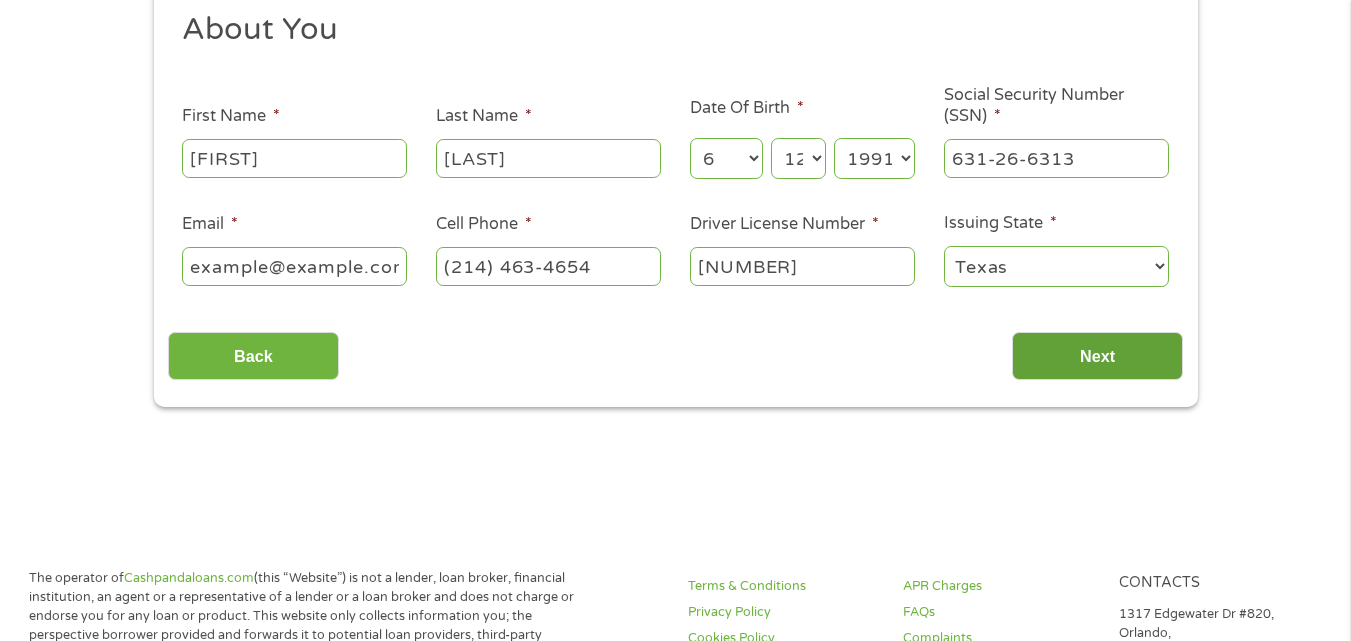 type on "[NUMBER]" 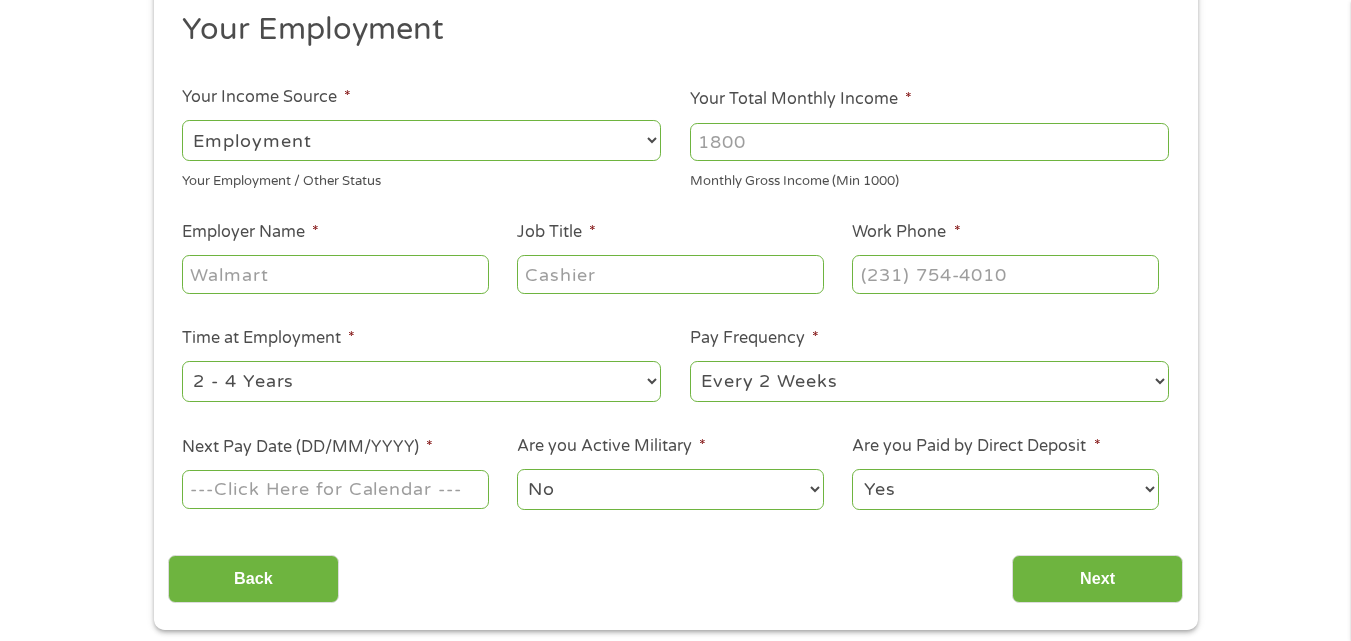 scroll, scrollTop: 49, scrollLeft: 0, axis: vertical 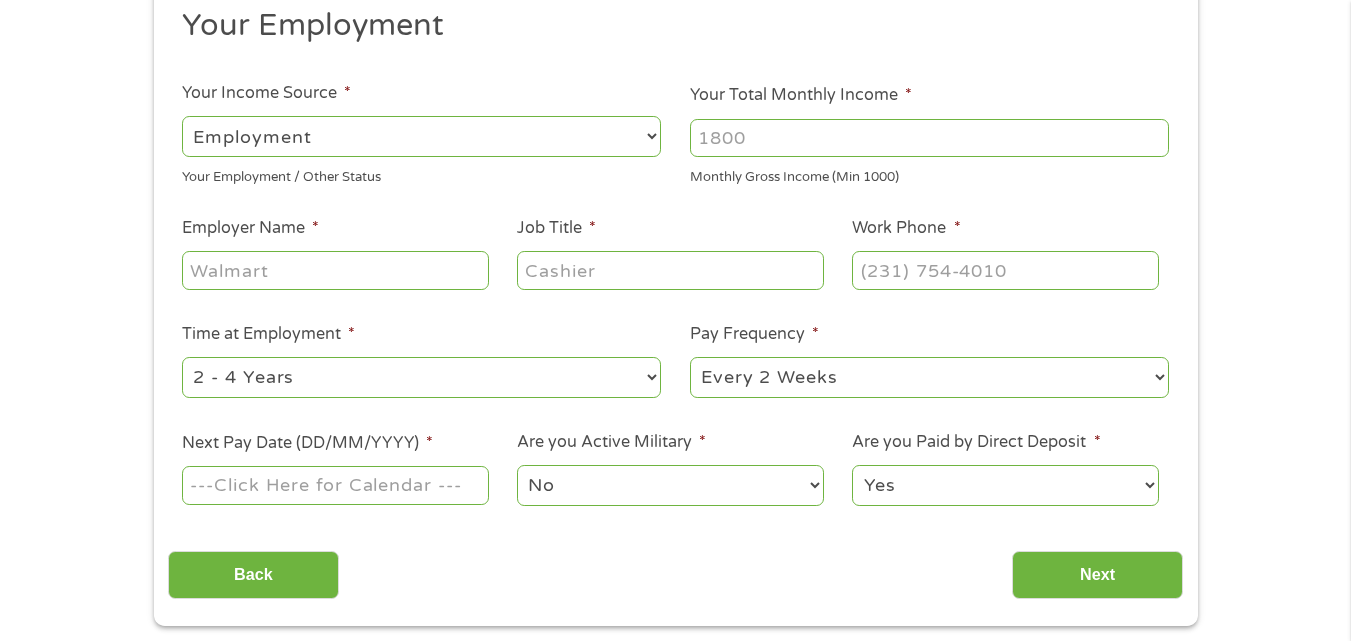 click on "Your Total Monthly Income *" at bounding box center [929, 138] 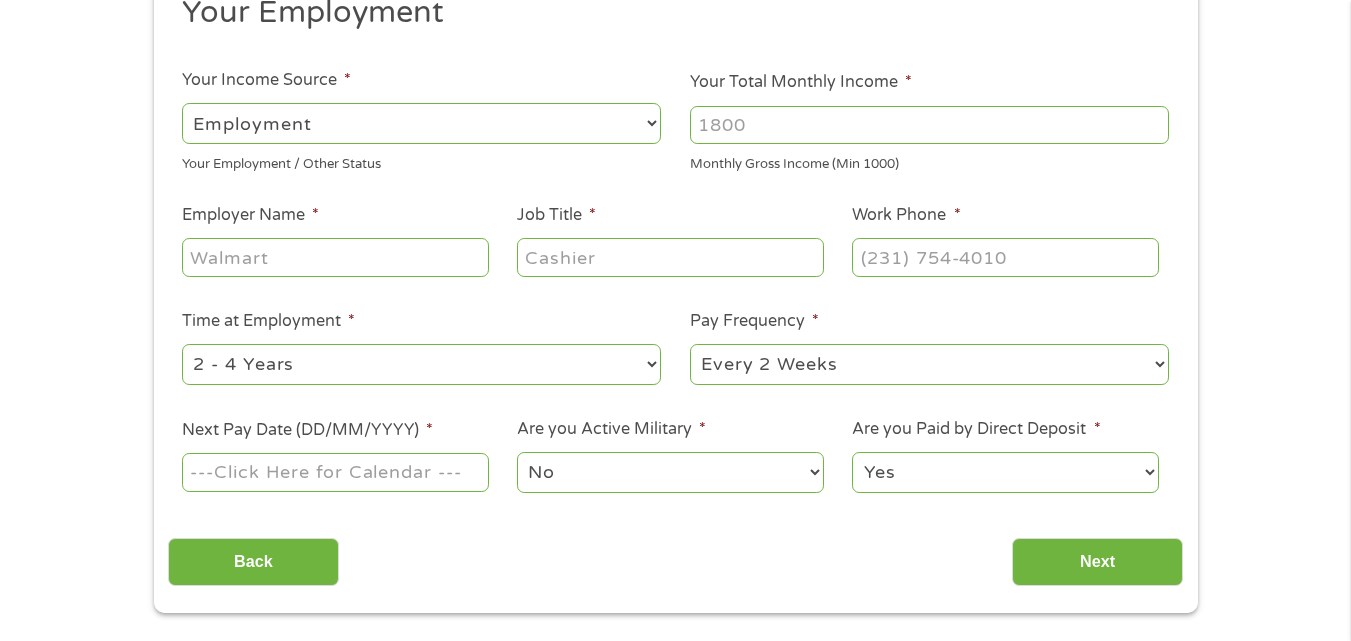 scroll, scrollTop: 258, scrollLeft: 0, axis: vertical 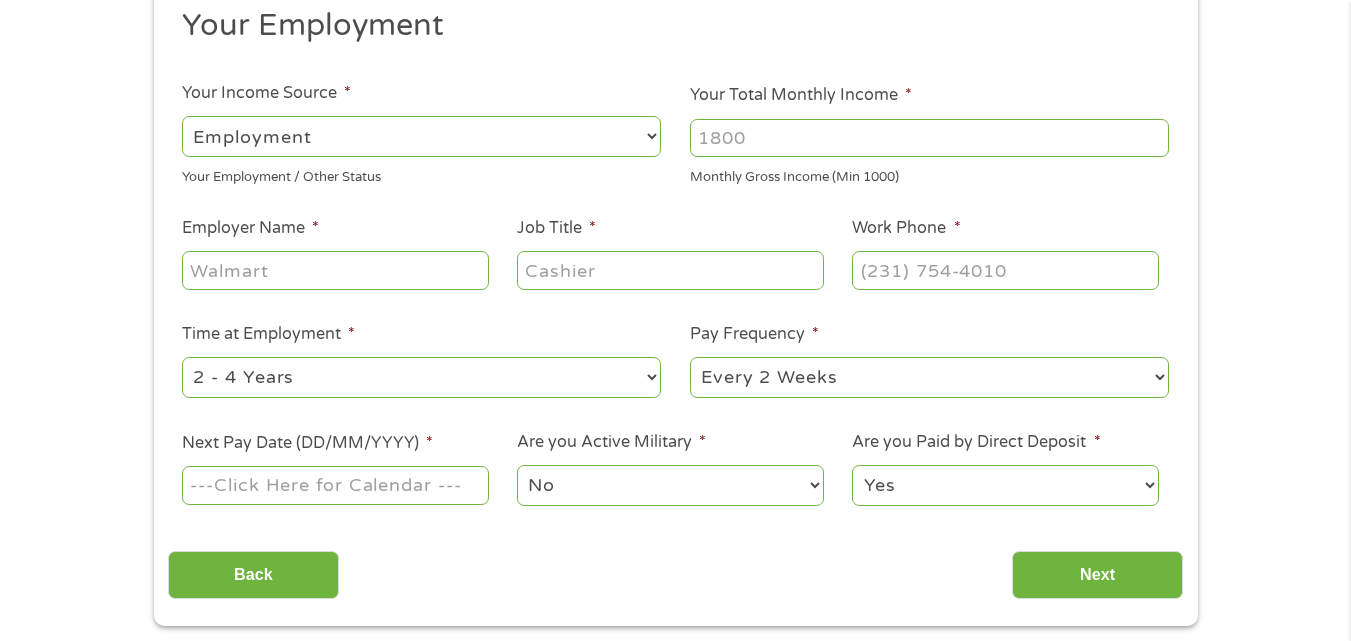 click on "Your Total Monthly Income *" at bounding box center (929, 138) 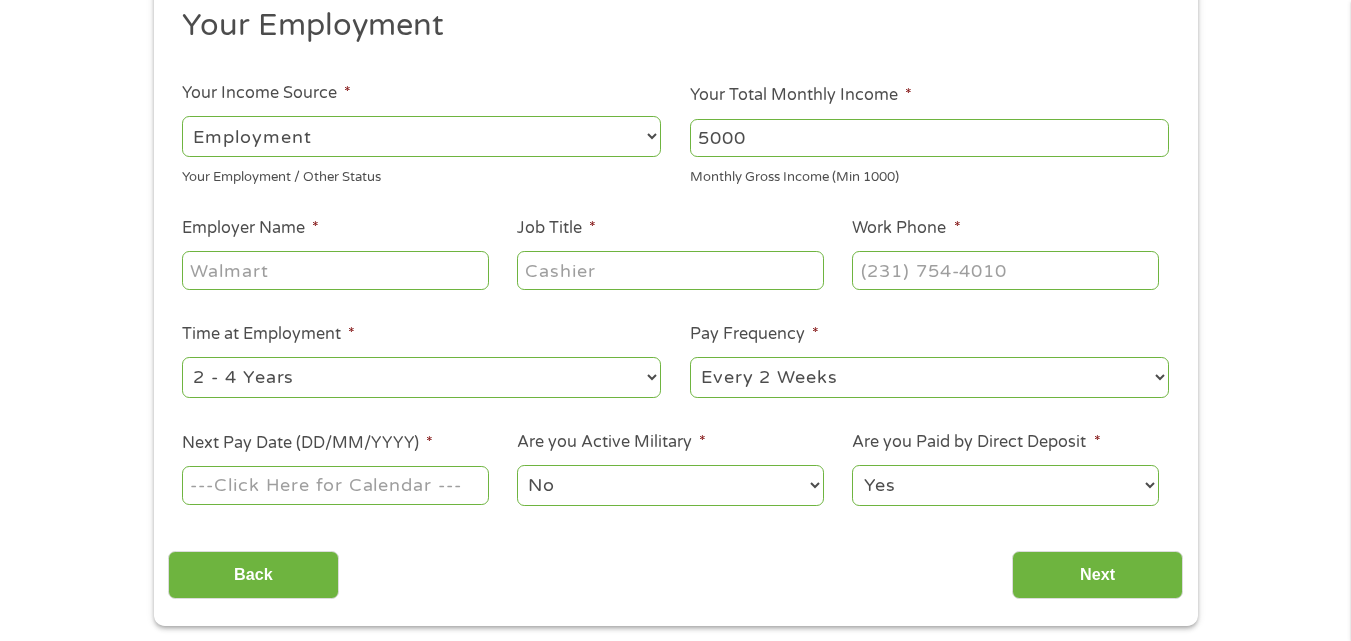 type on "5000" 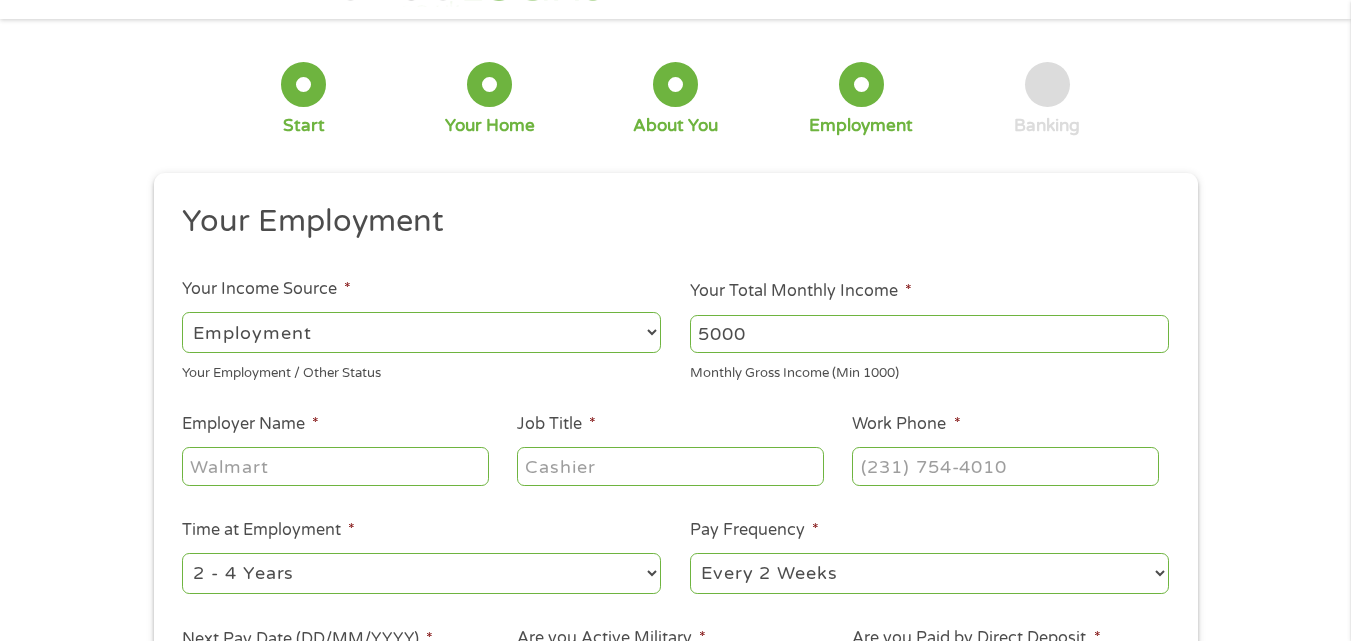 scroll, scrollTop: 17, scrollLeft: 0, axis: vertical 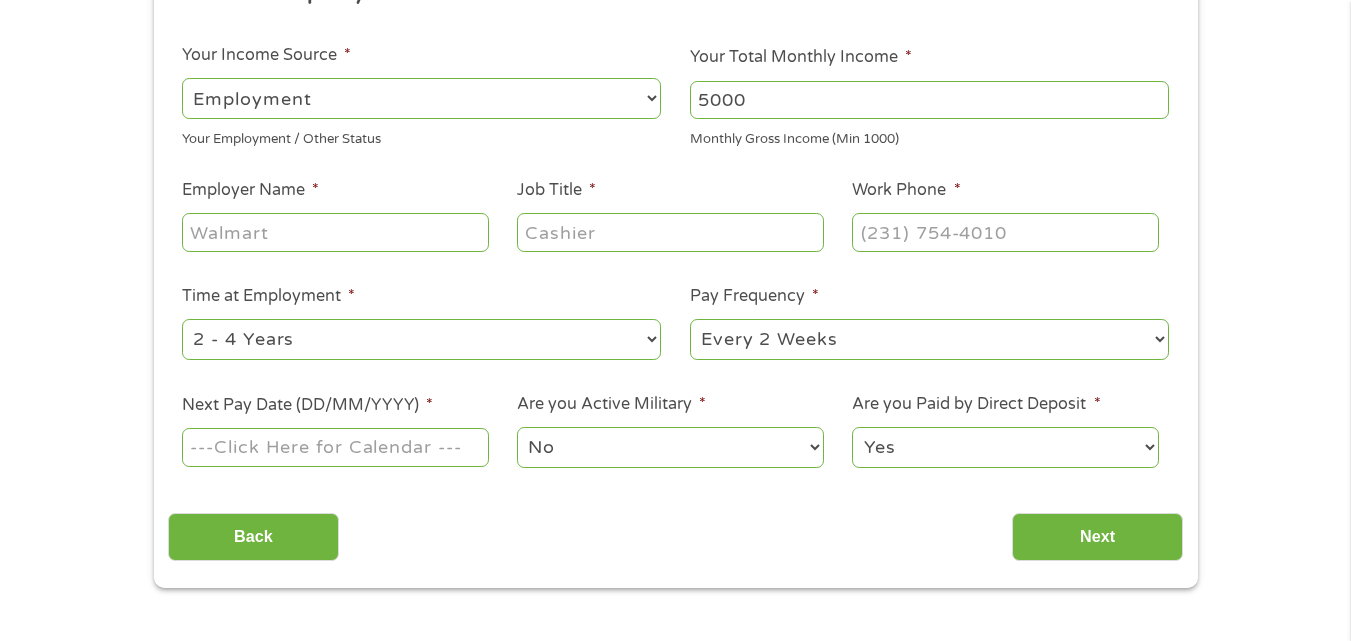 click on "Employer Name *" at bounding box center (335, 232) 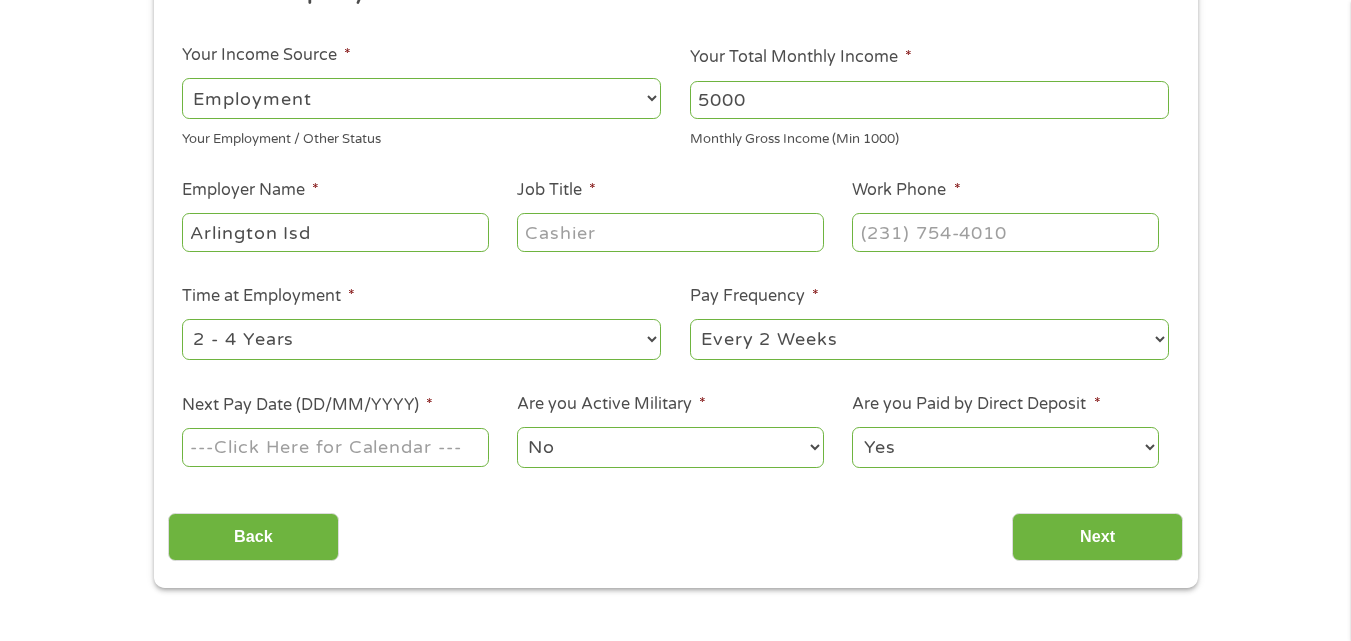 type on "Arlington Isd" 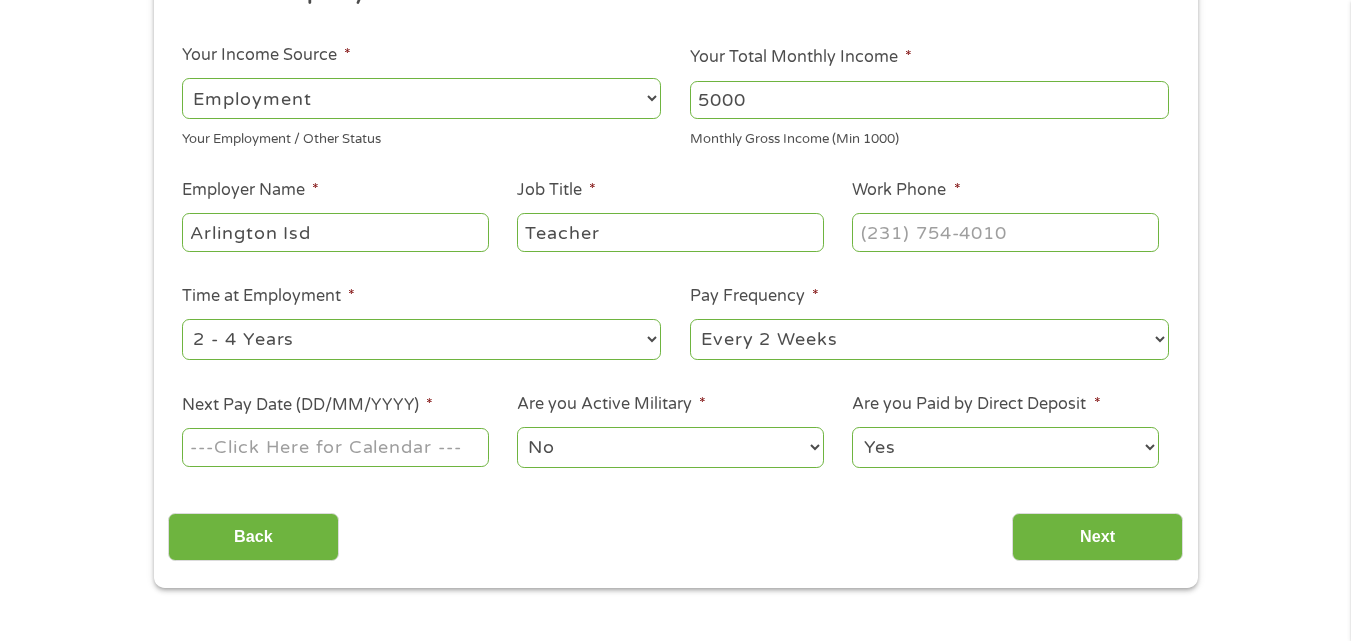 type on "Teacher" 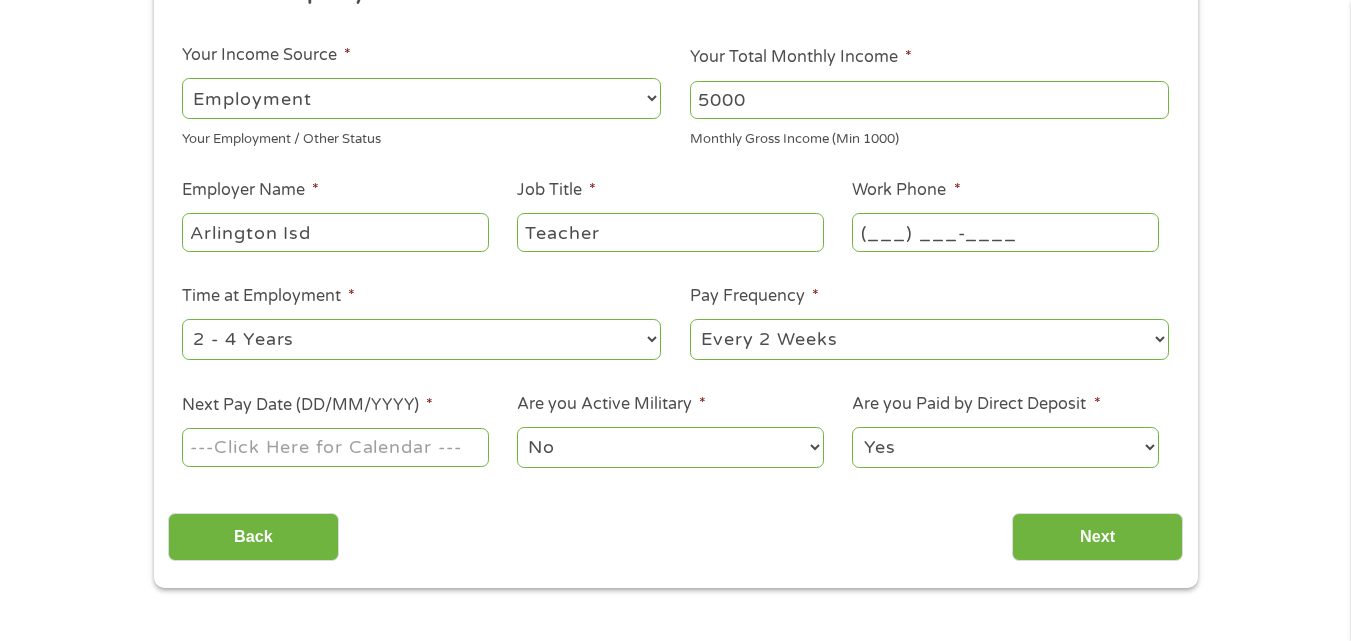 click on "(___) ___-____" at bounding box center [1005, 232] 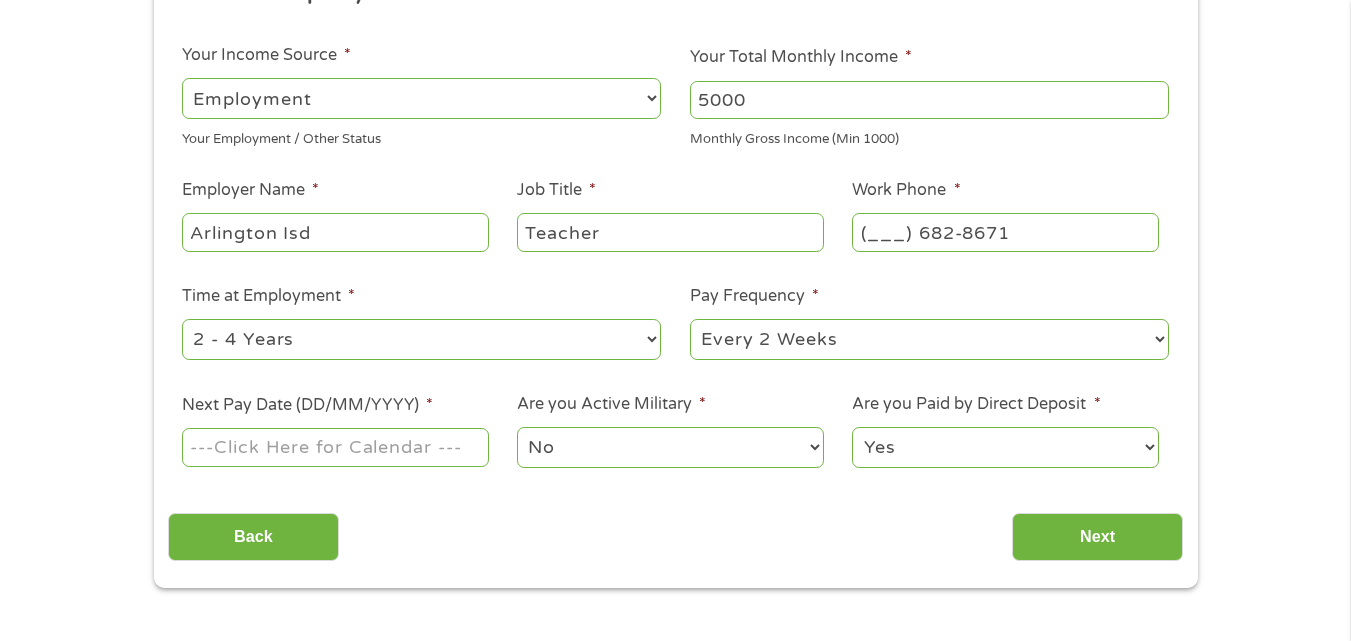 click on "(___) 682-8671" at bounding box center [1005, 232] 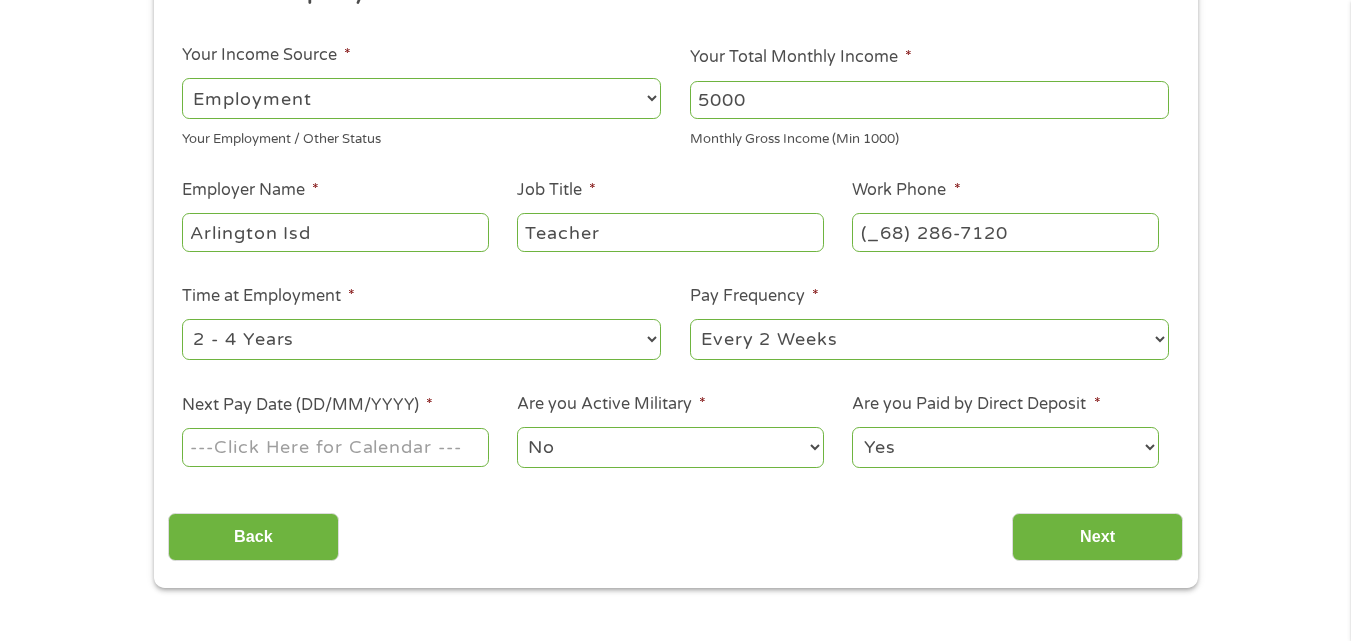 click on "(_68) 286-7120" at bounding box center [1005, 232] 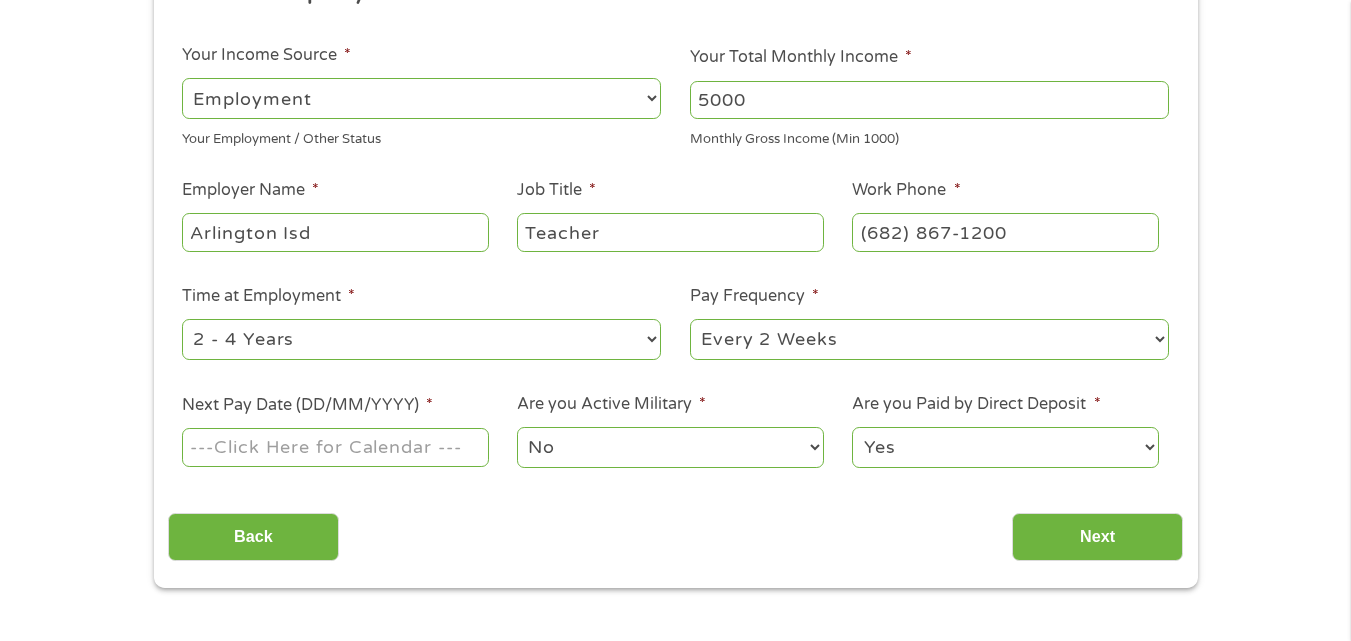 click on "--- Choose one --- 1 Year or less 1 - 2 Years 2 - 4 Years Over 4 Years" at bounding box center (421, 339) 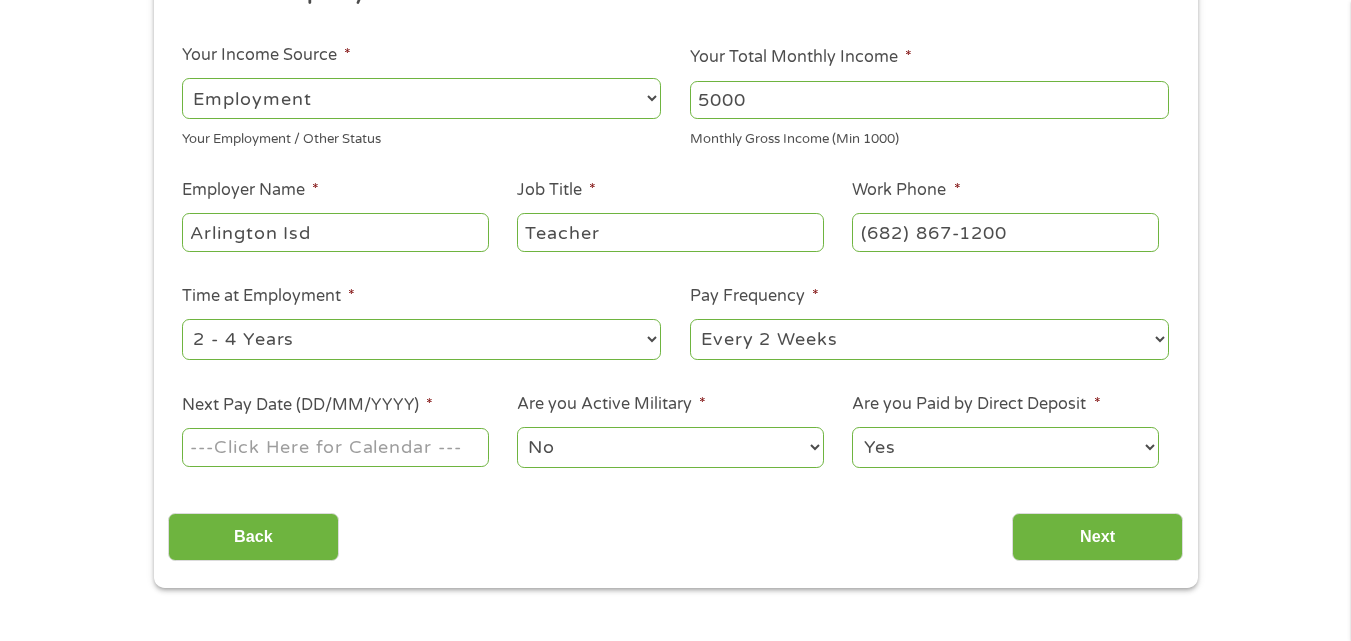 select on "60months" 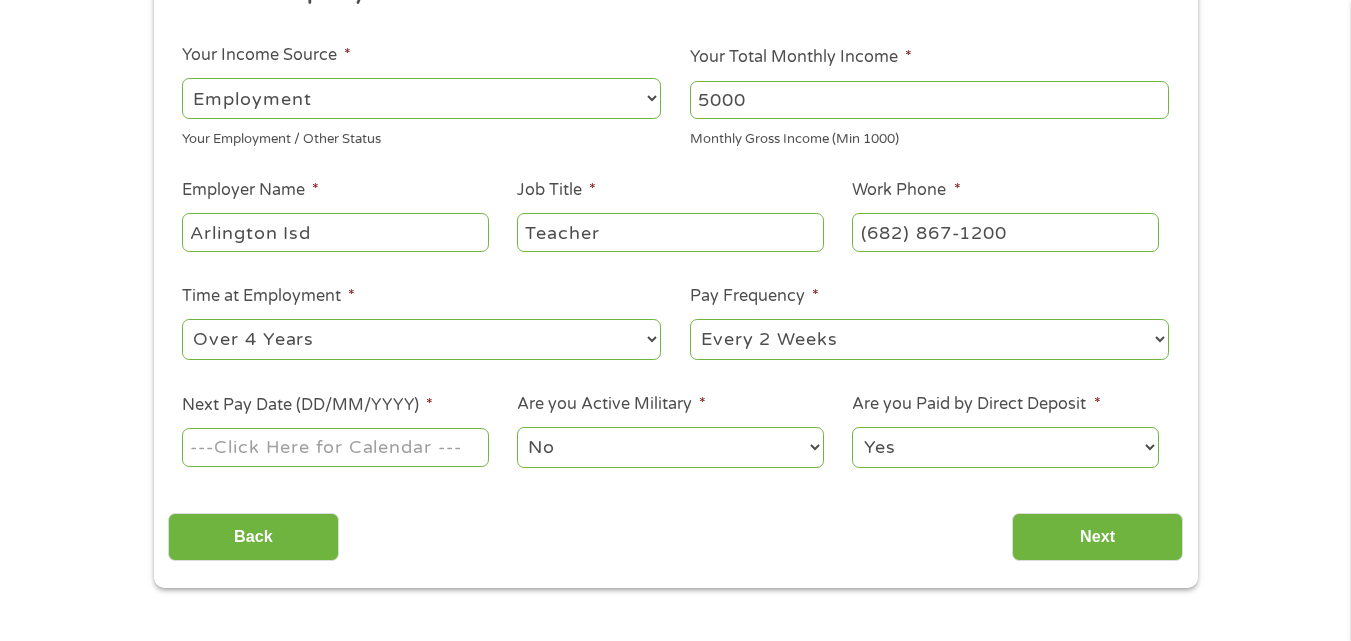 click on "--- Choose one --- 1 Year or less 1 - 2 Years 2 - 4 Years Over 4 Years" at bounding box center (421, 339) 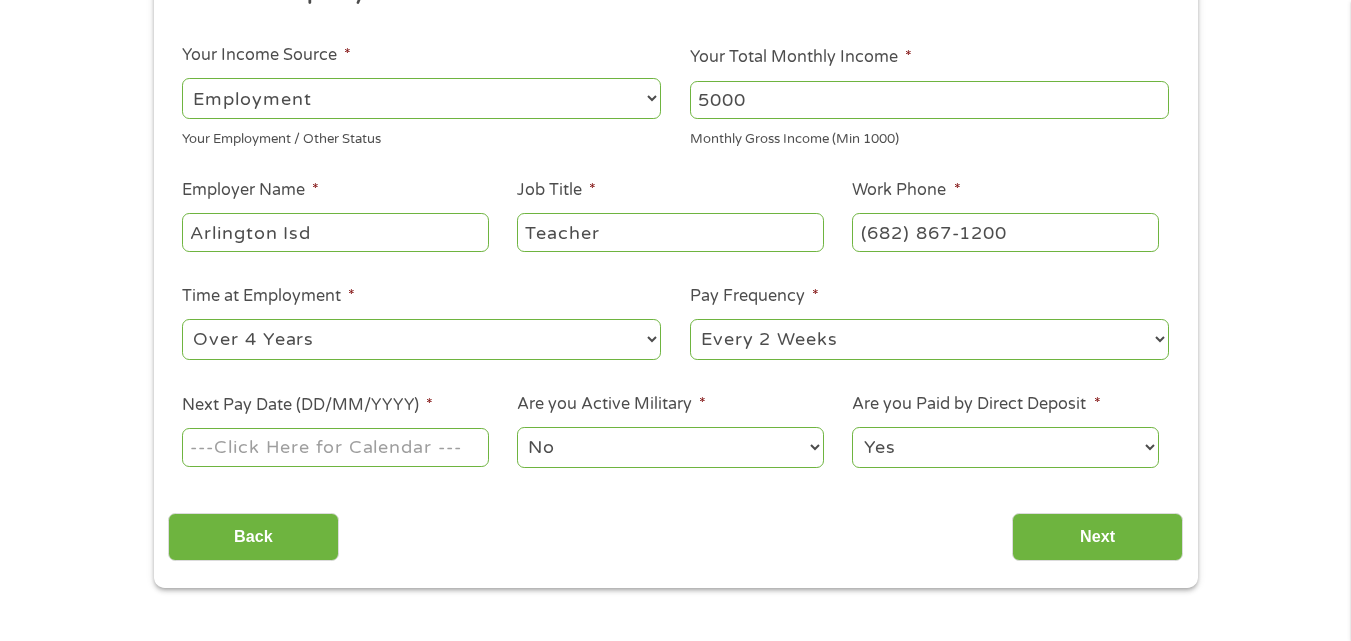 click on "--- Choose one --- Every 2 Weeks Every Week Monthly Semi-Monthly" at bounding box center [929, 339] 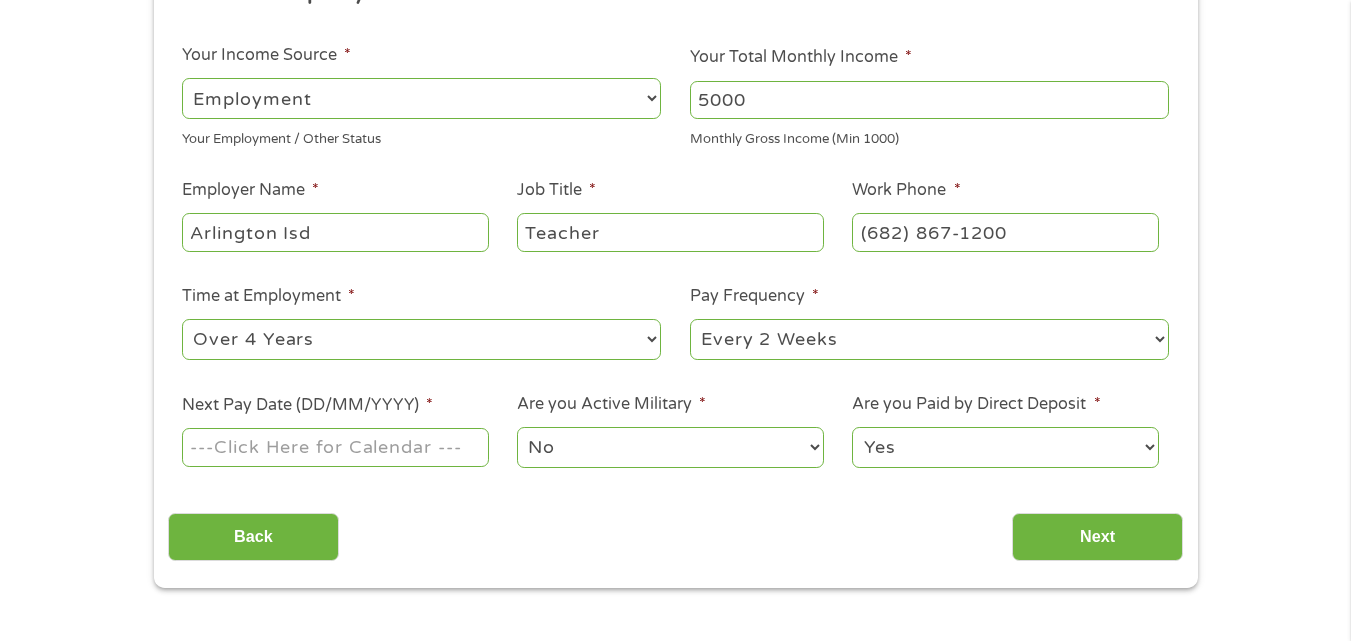 select on "monthly" 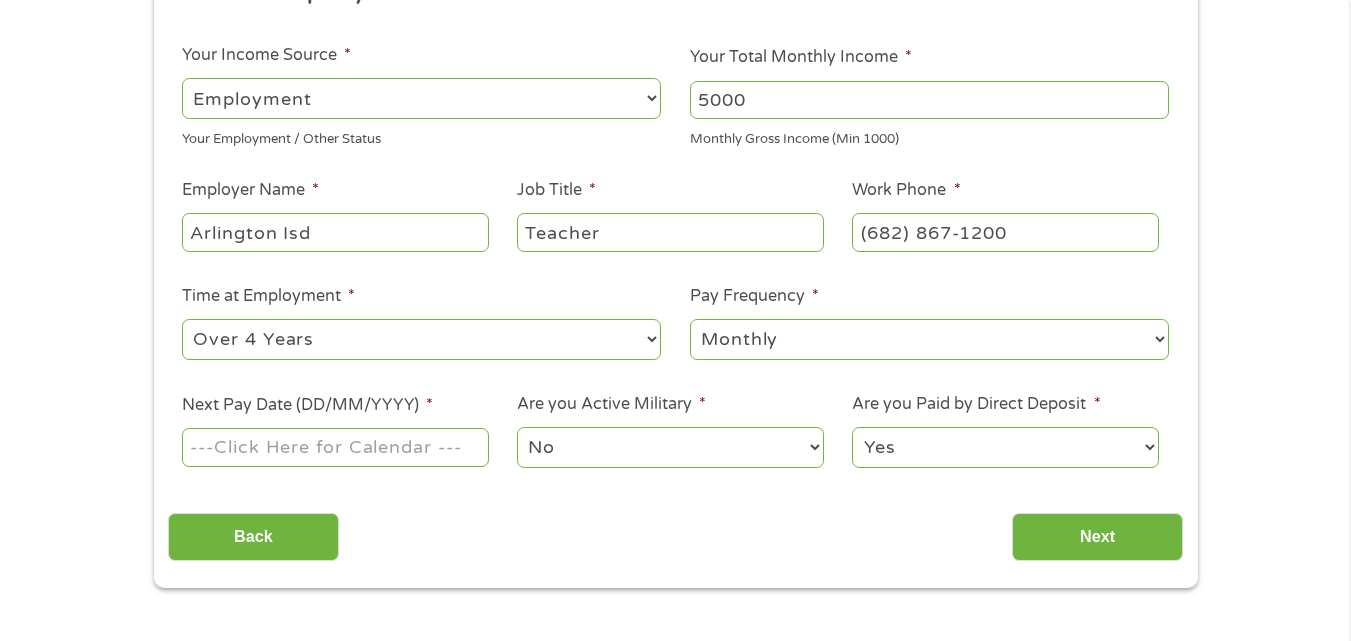 click on "--- Choose one --- Every 2 Weeks Every Week Monthly Semi-Monthly" at bounding box center (929, 339) 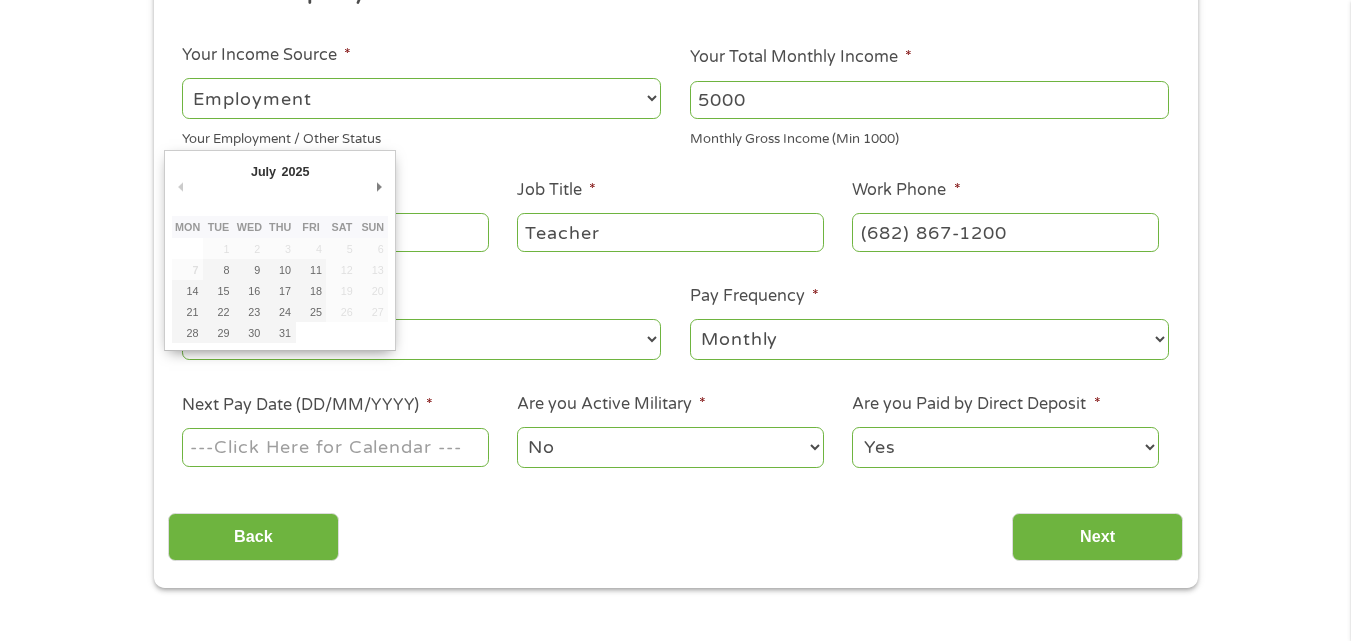 click on "Next Pay Date (DD/MM/YYYY) *" at bounding box center [335, 447] 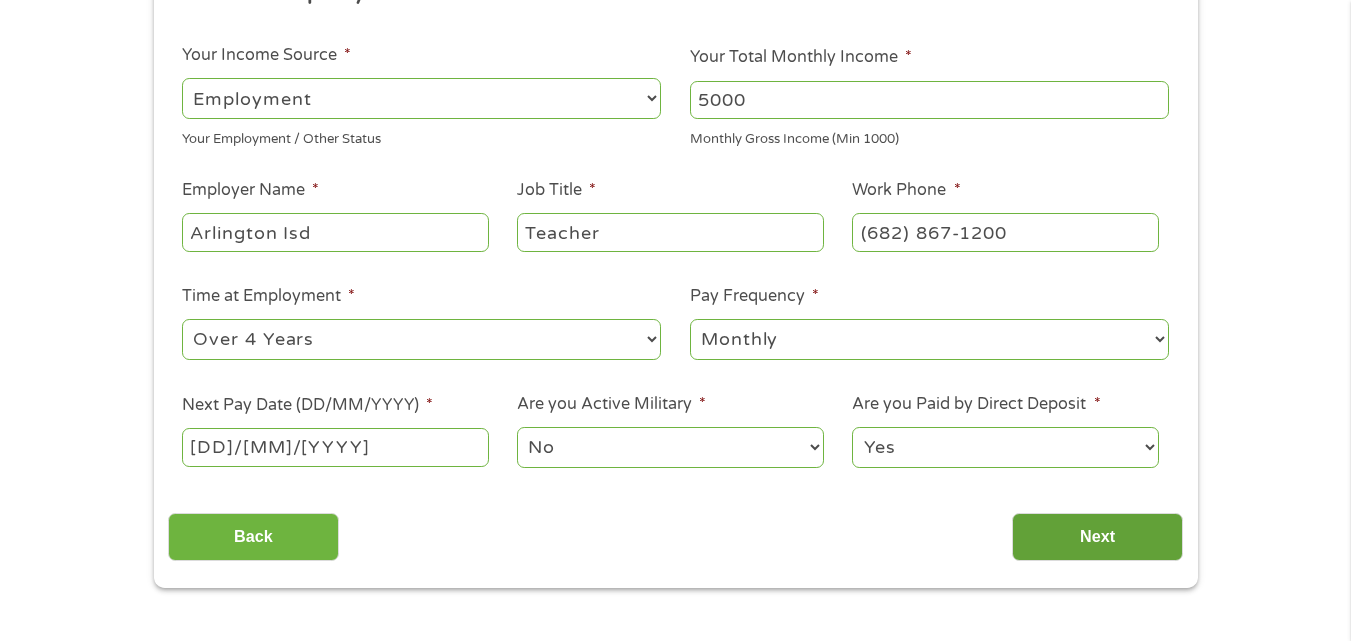 click on "Next" at bounding box center [1097, 537] 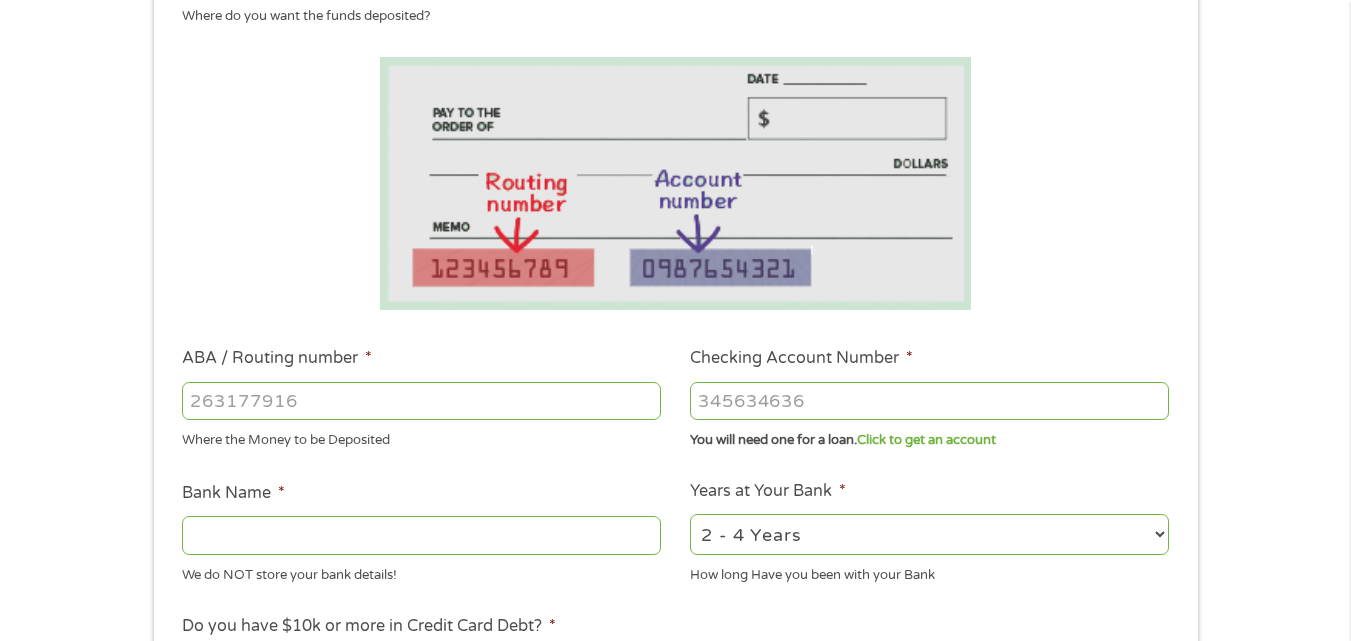 scroll, scrollTop: 50, scrollLeft: 0, axis: vertical 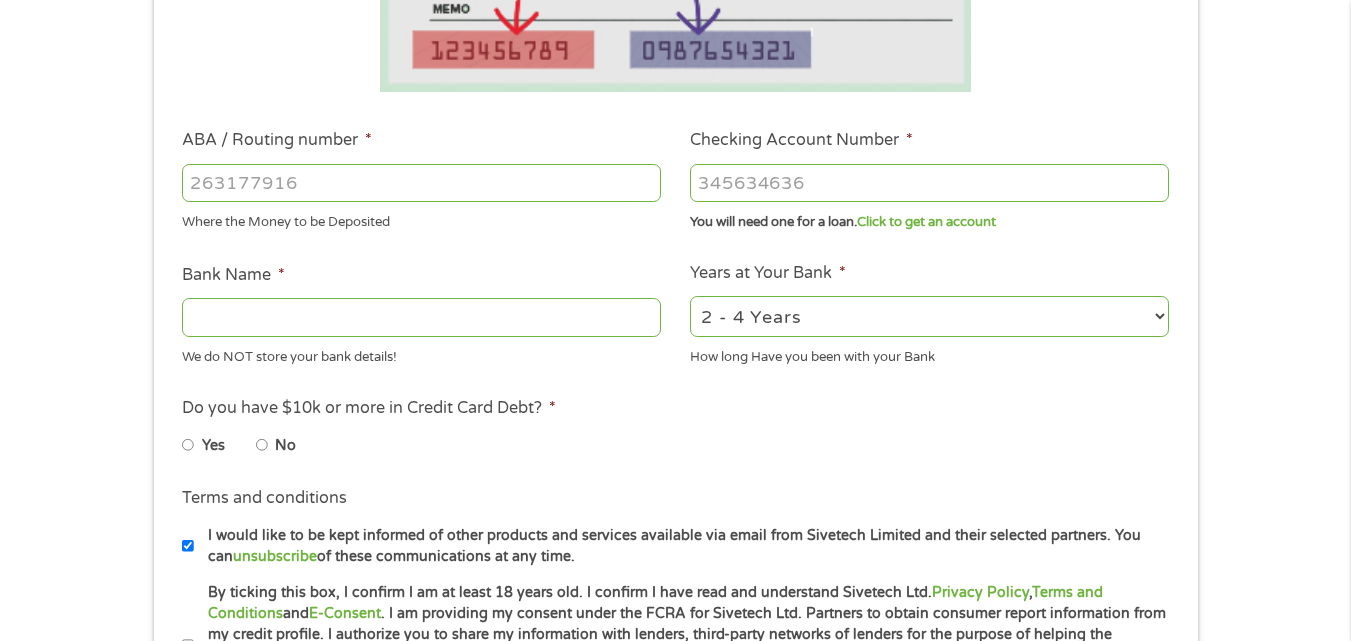 click on "ABA / Routing number *" at bounding box center (421, 183) 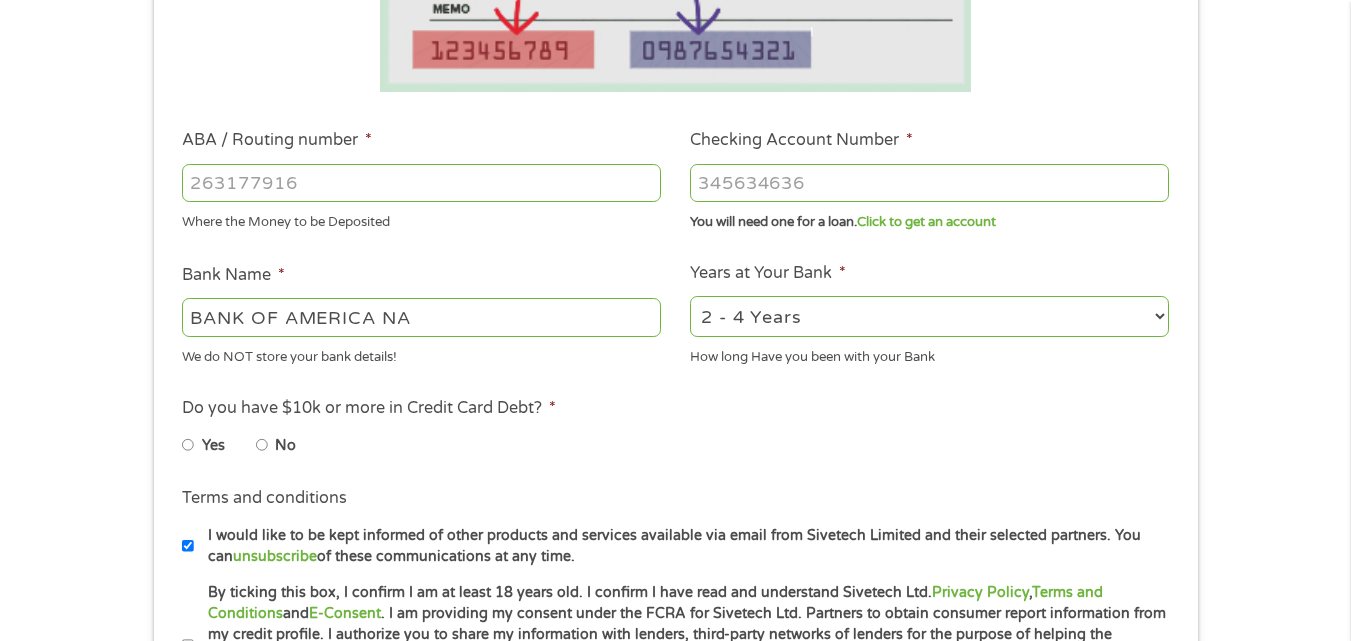 type on "[NUMBER]" 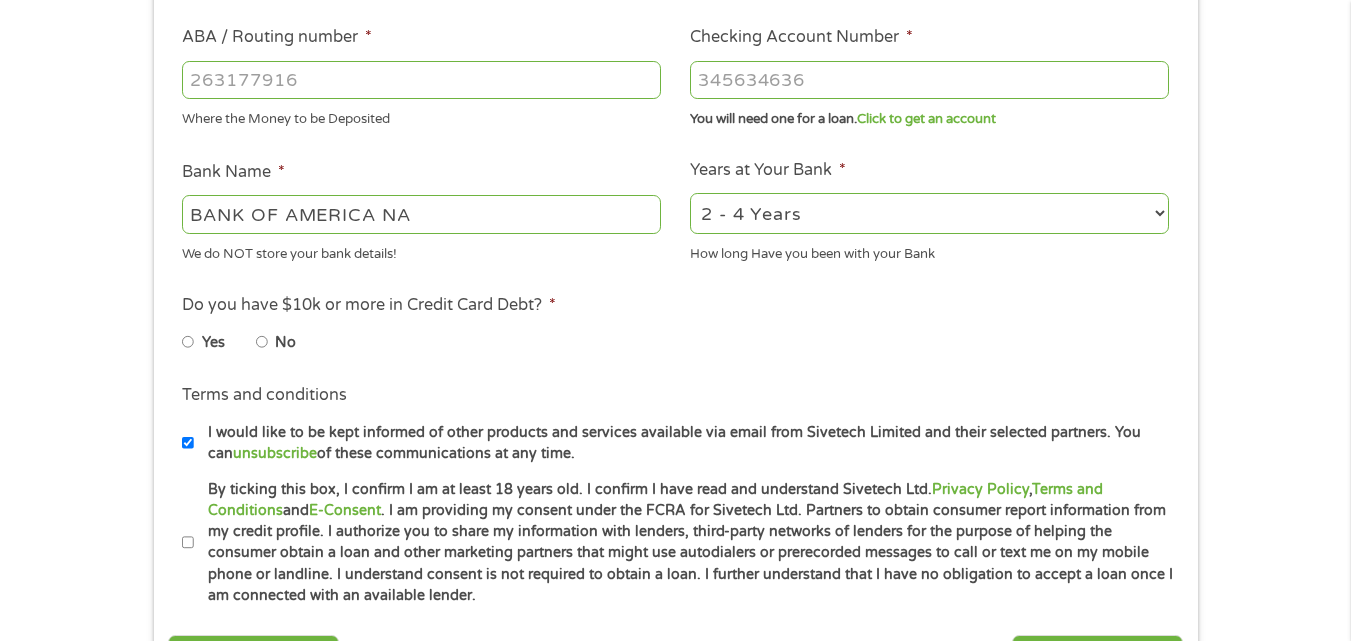 scroll, scrollTop: 607, scrollLeft: 0, axis: vertical 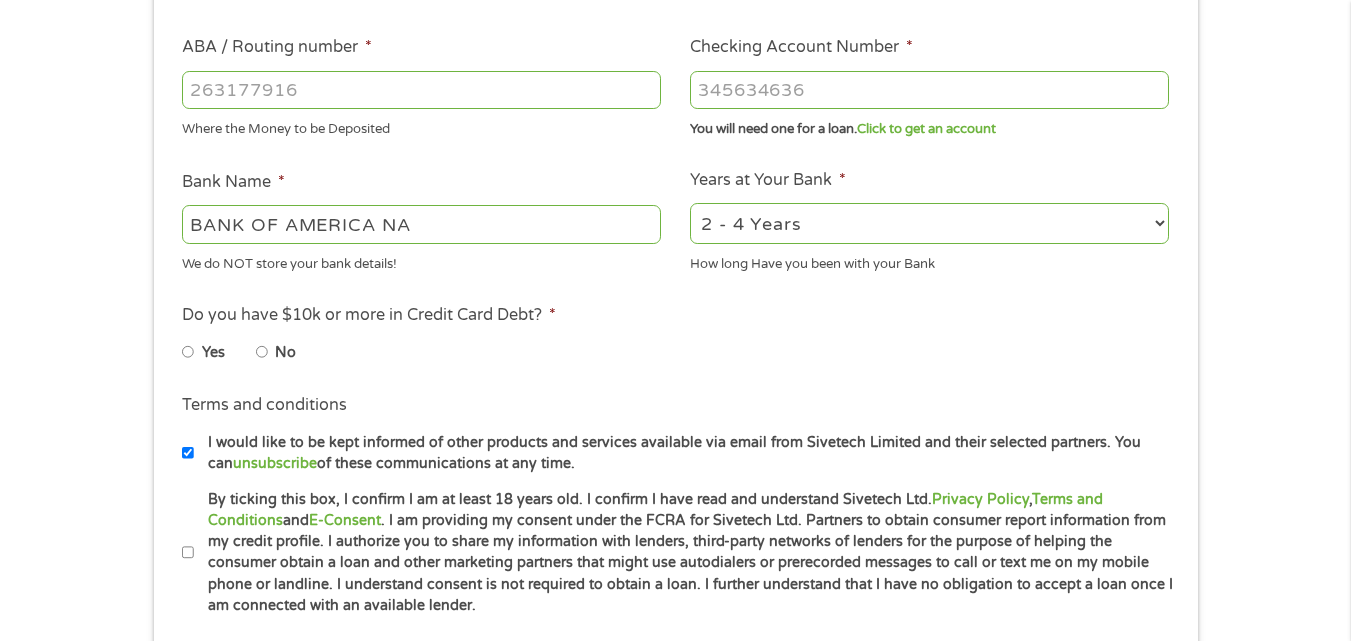 type on "[NUMBER]" 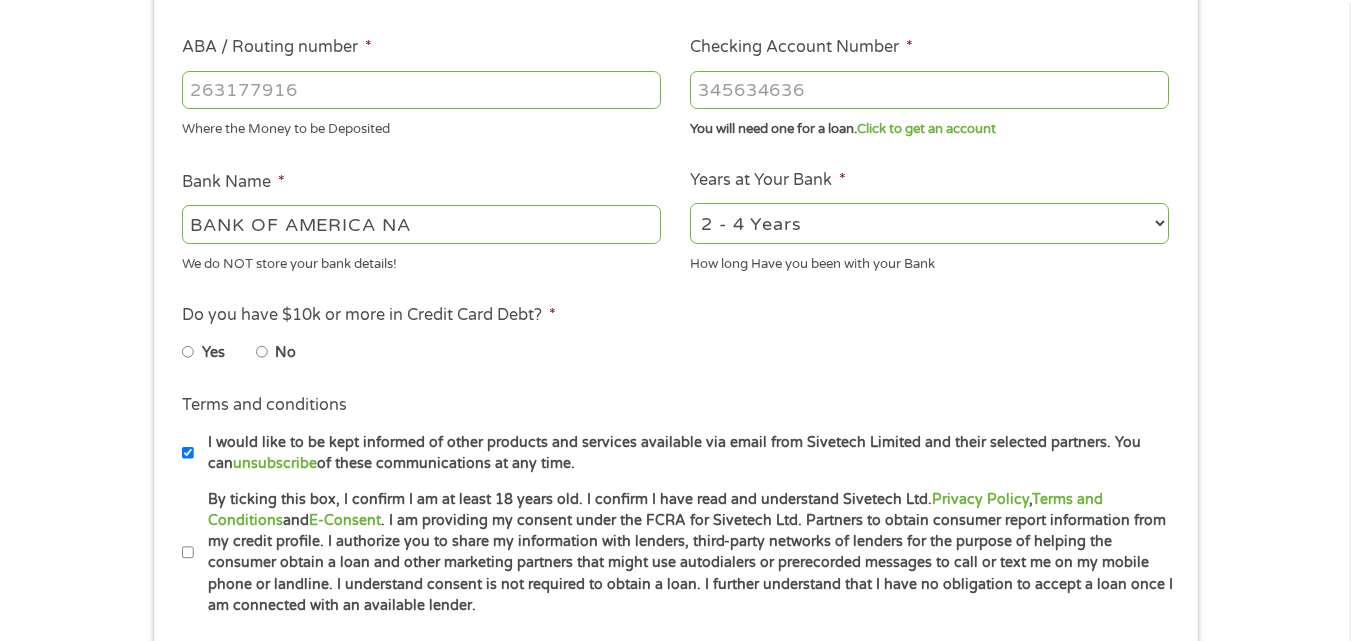 select on "60months" 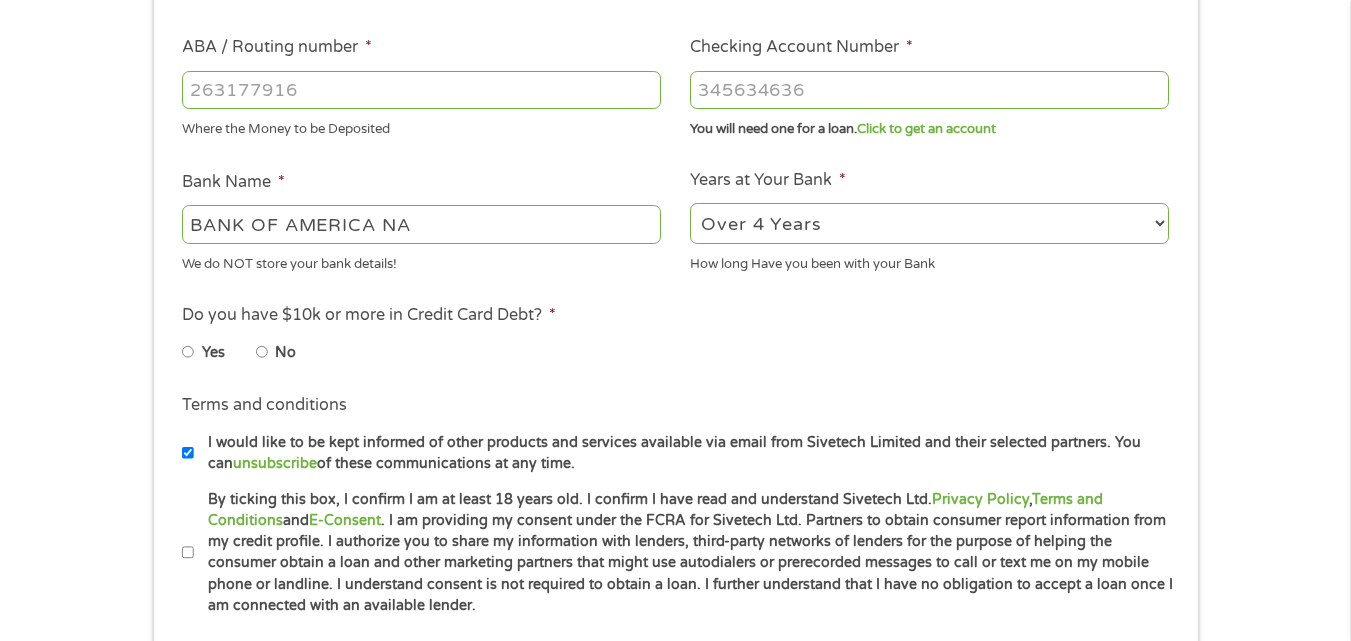 click on "2 - 4 Years 6 - 12 Months 1 - 2 Years Over 4 Years" at bounding box center (929, 223) 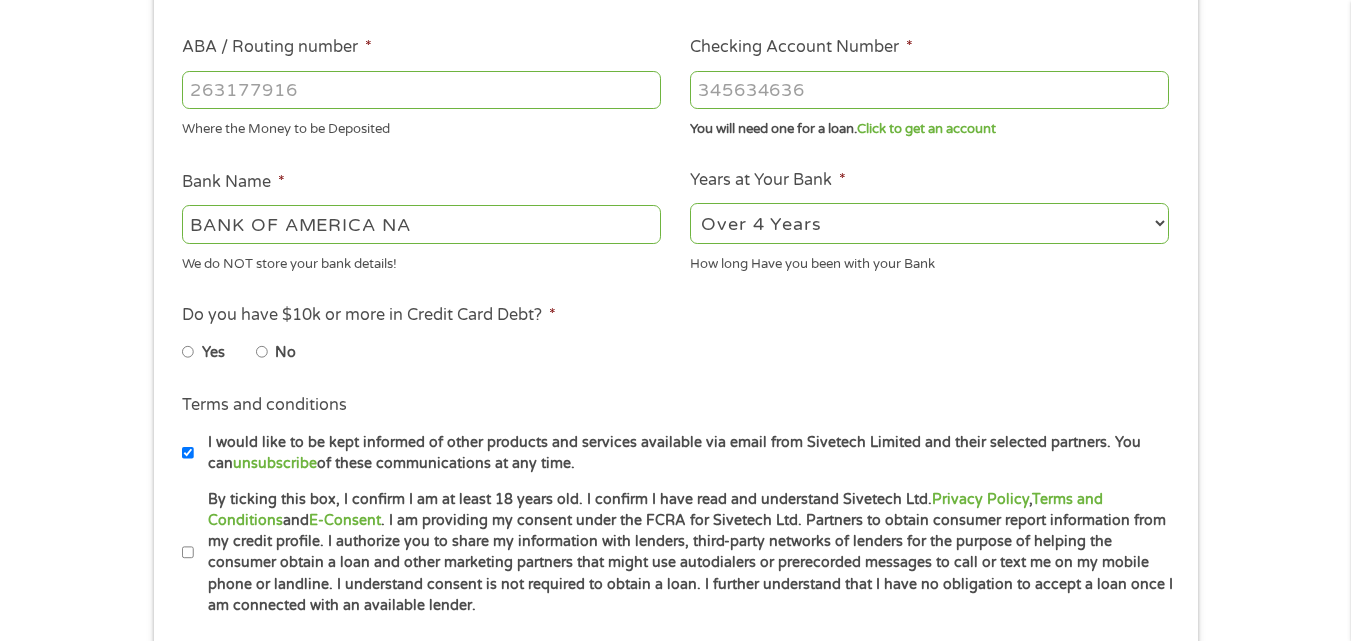 click on "Yes
No" at bounding box center [420, 356] 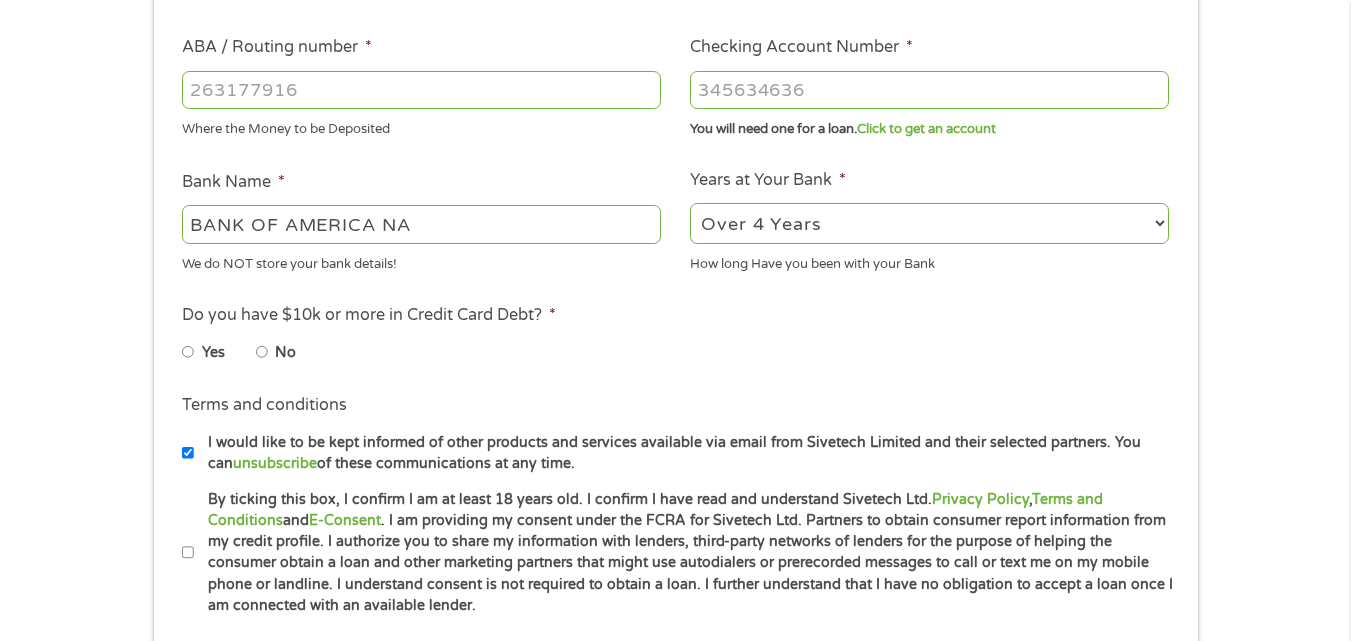 click on "No" at bounding box center [262, 352] 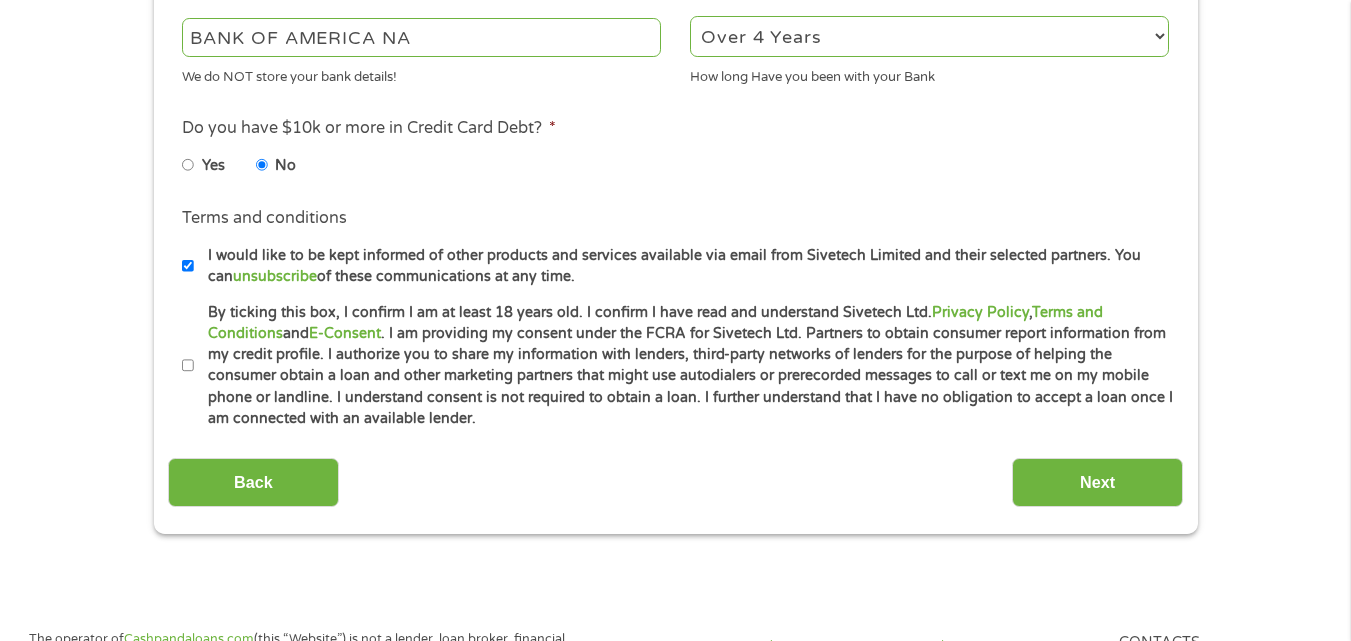 scroll, scrollTop: 818, scrollLeft: 0, axis: vertical 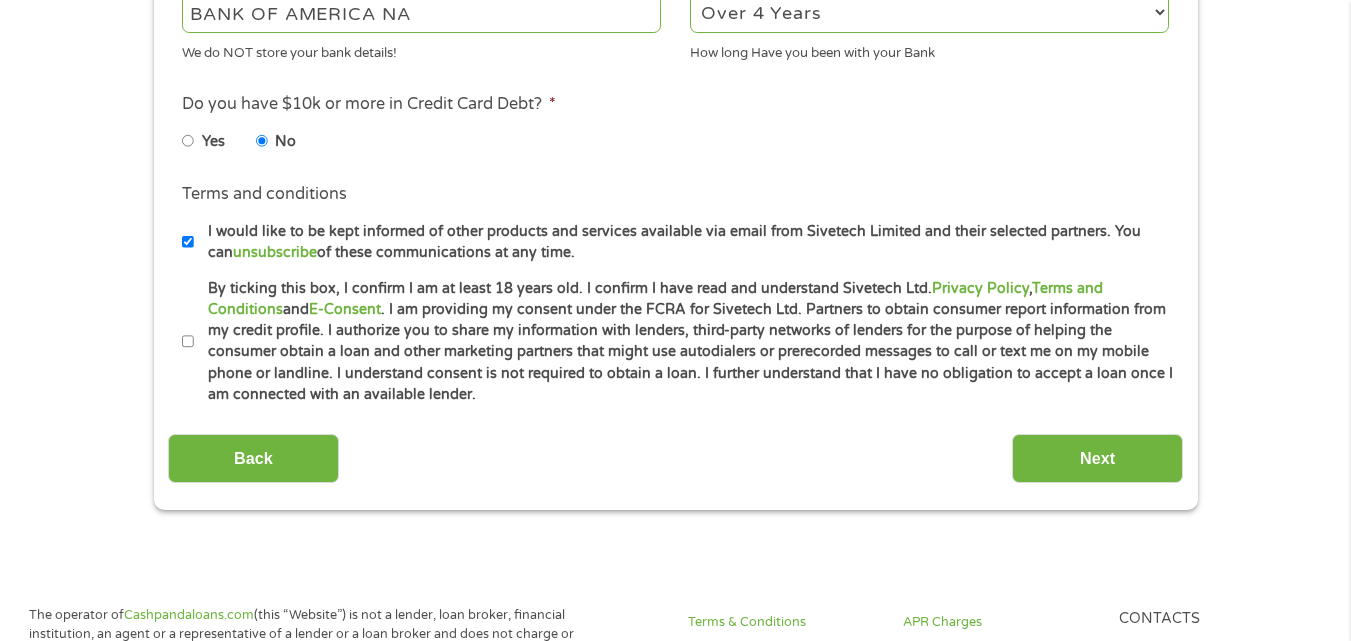 click on "I would like to be kept informed of other products and services available via email from Sivetech Limited and their selected partners. You can unsubscribe of these communications at any time." at bounding box center [684, 242] 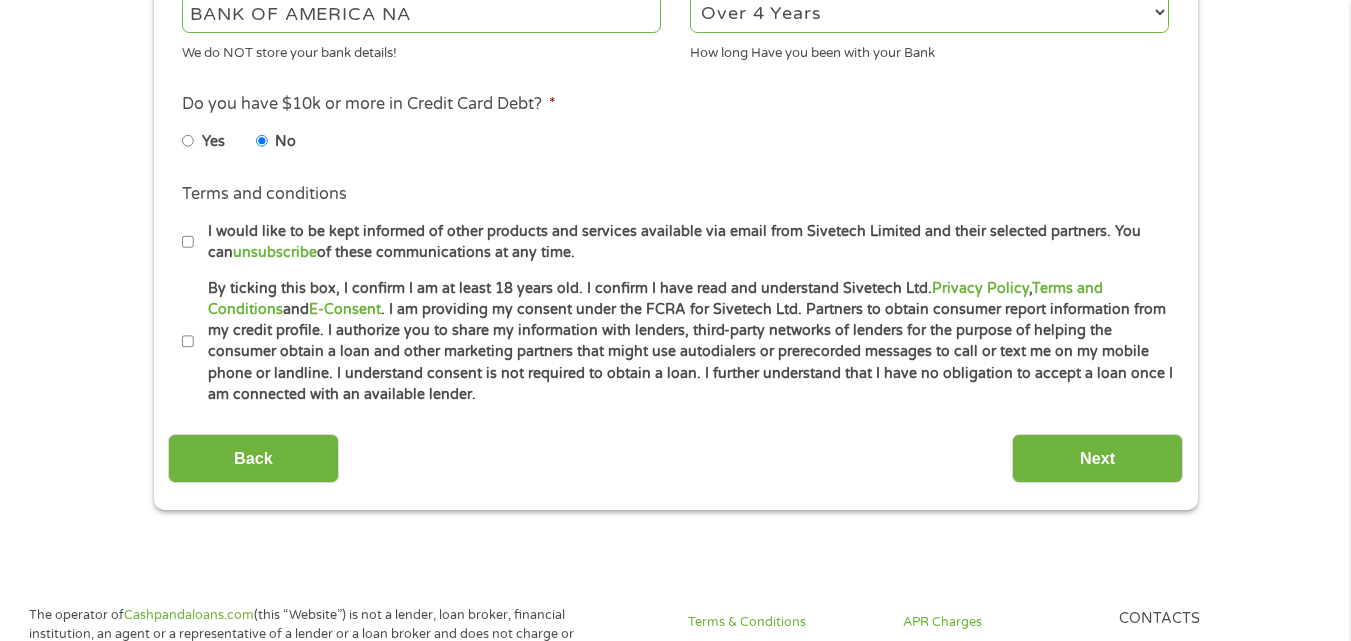 click on "By ticking this box, I confirm I am at least 18 years old. I confirm I have read and understand Sivetech Ltd.  Privacy Policy ,  Terms and Conditions  and  E-Consent . I am providing my consent under the FCRA for Sivetech Ltd. Partners to obtain consumer report information from my credit profile. I authorize you to share my information with lenders, third-party networks of lenders for the purpose of helping the consumer obtain a loan and other marketing partners that might use autodialers or prerecorded messages to call or text me on my mobile phone or landline. I understand consent is not required to obtain a loan. I further understand that I have no obligation to accept a loan once I am connected with an available lender." at bounding box center (188, 342) 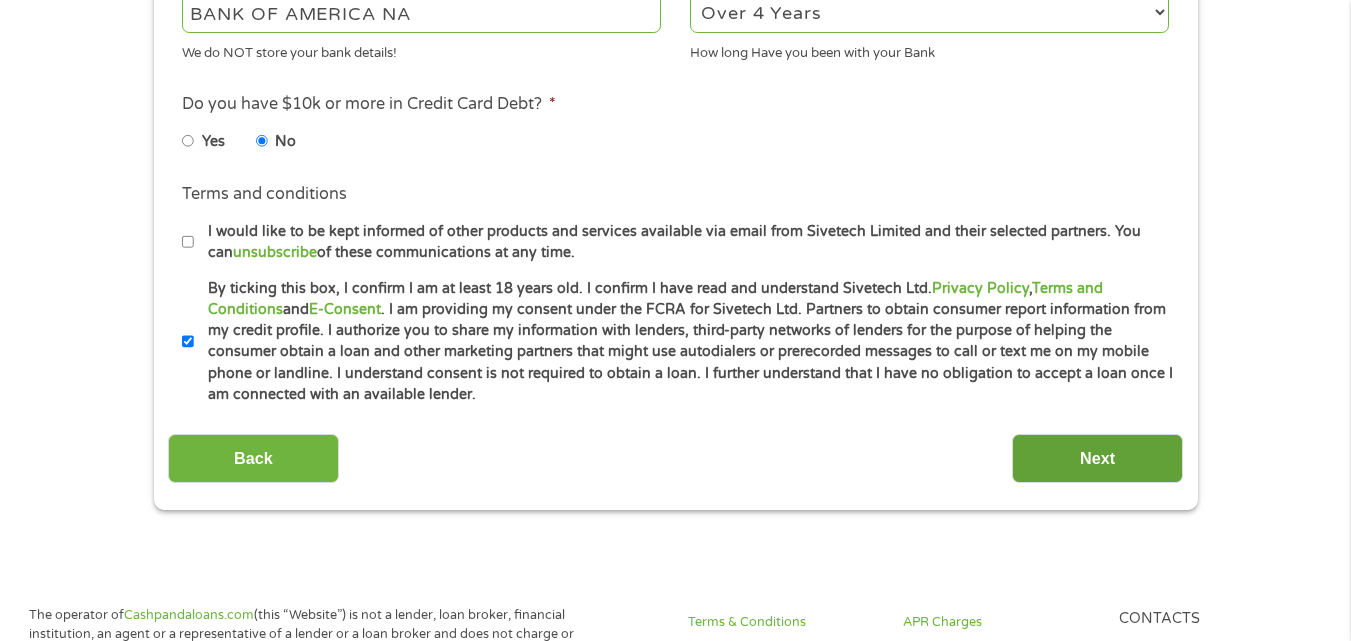 click on "Next" at bounding box center [1097, 458] 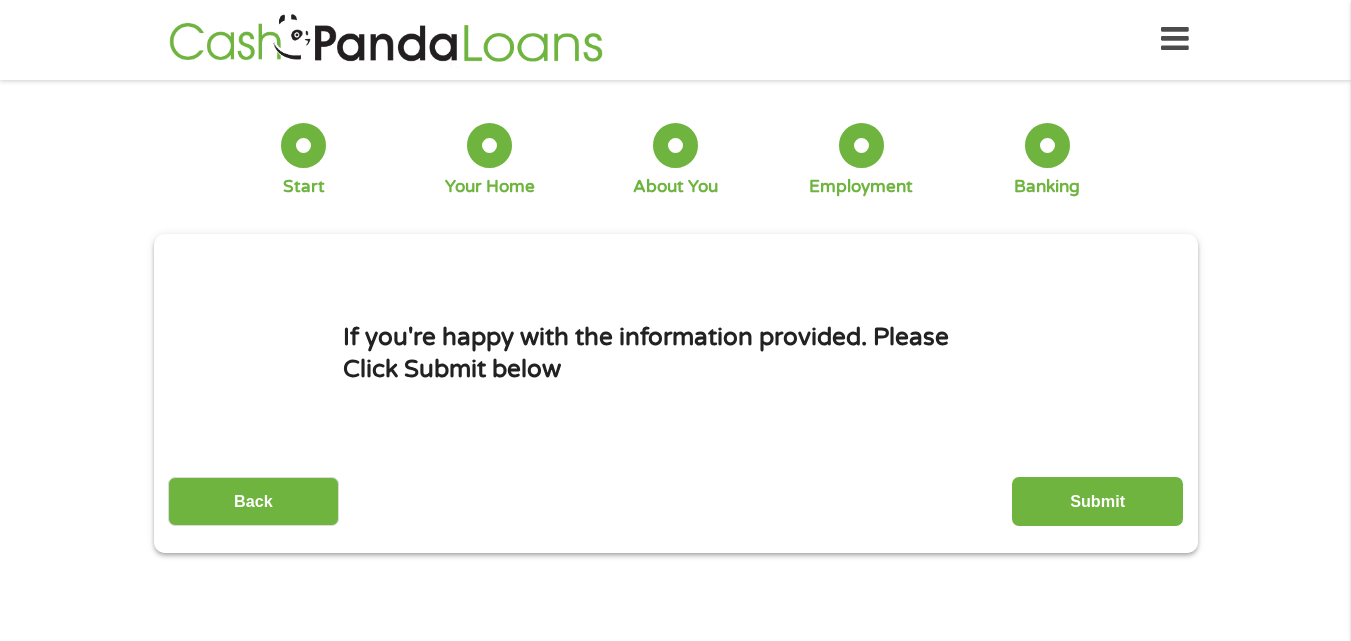scroll, scrollTop: 0, scrollLeft: 0, axis: both 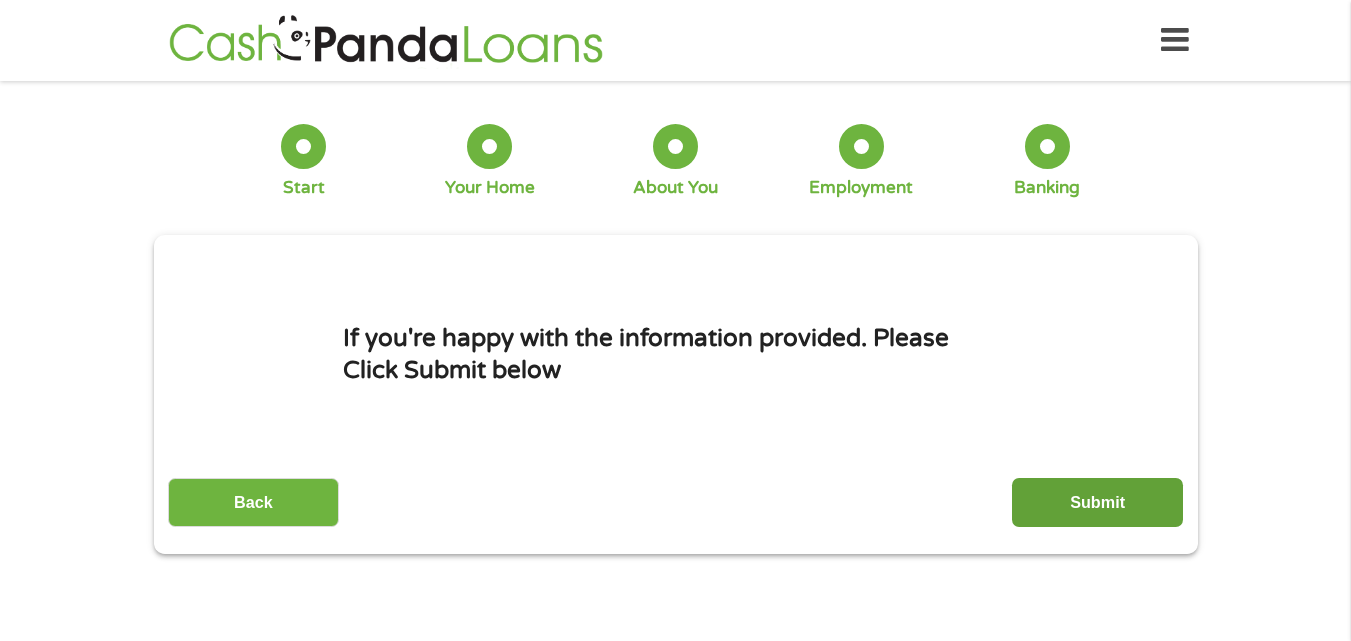 click on "Submit" at bounding box center [1097, 502] 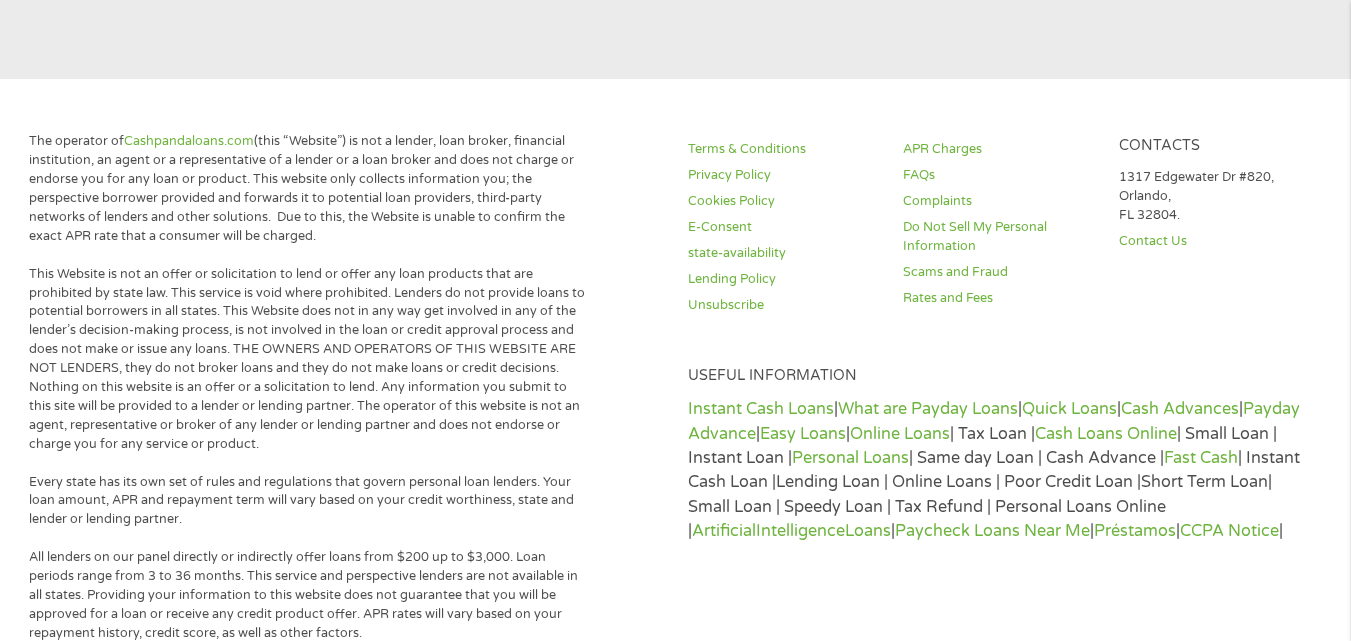 scroll, scrollTop: 683, scrollLeft: 0, axis: vertical 